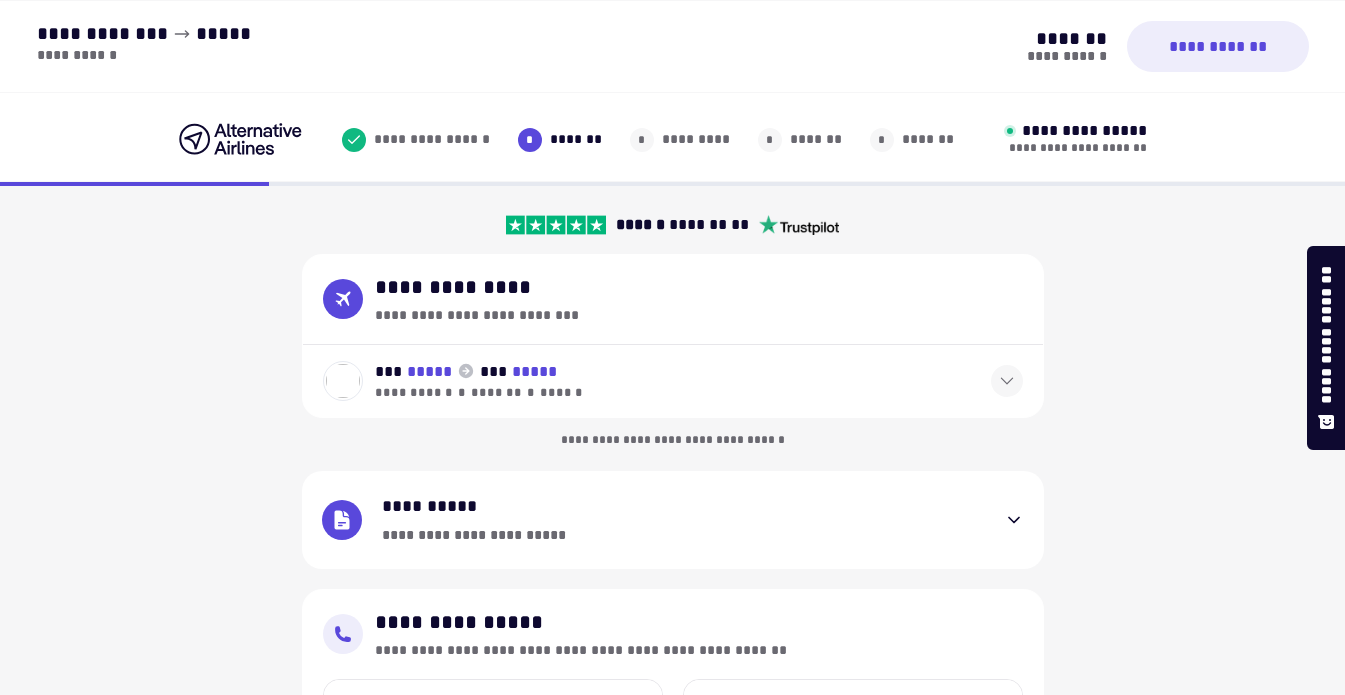 select on "**" 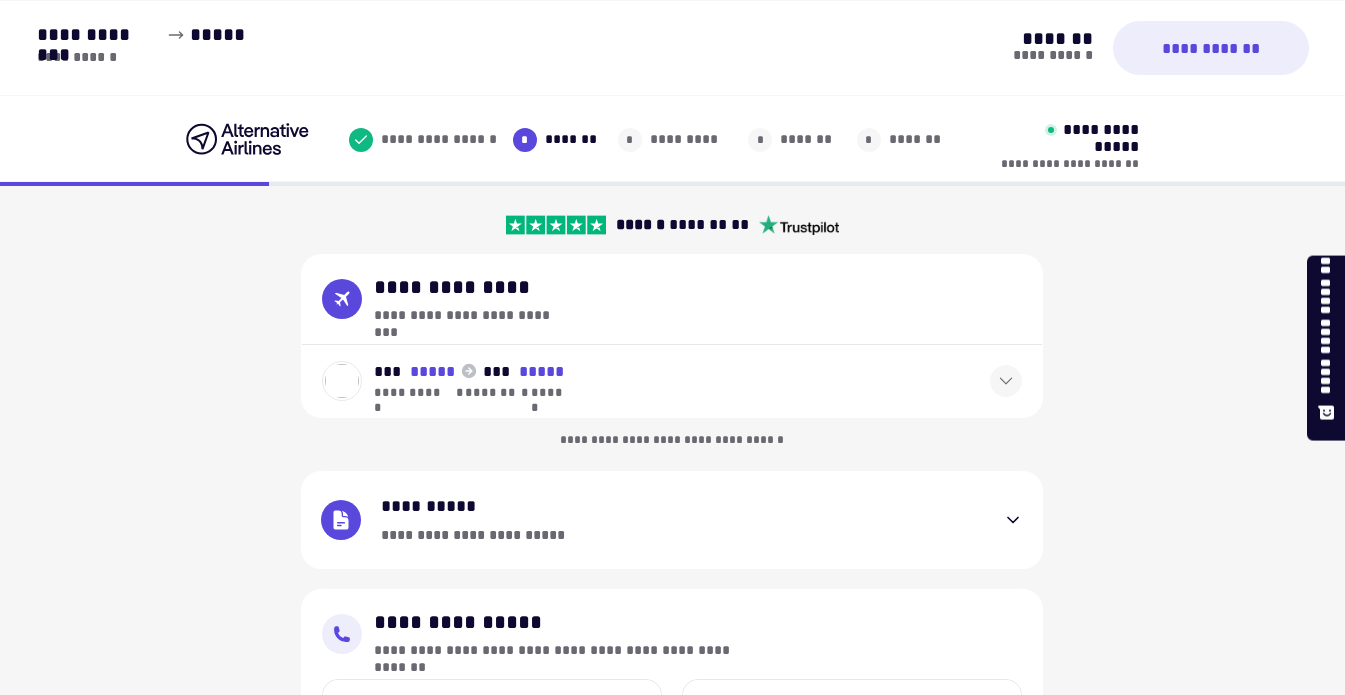 scroll, scrollTop: 0, scrollLeft: 0, axis: both 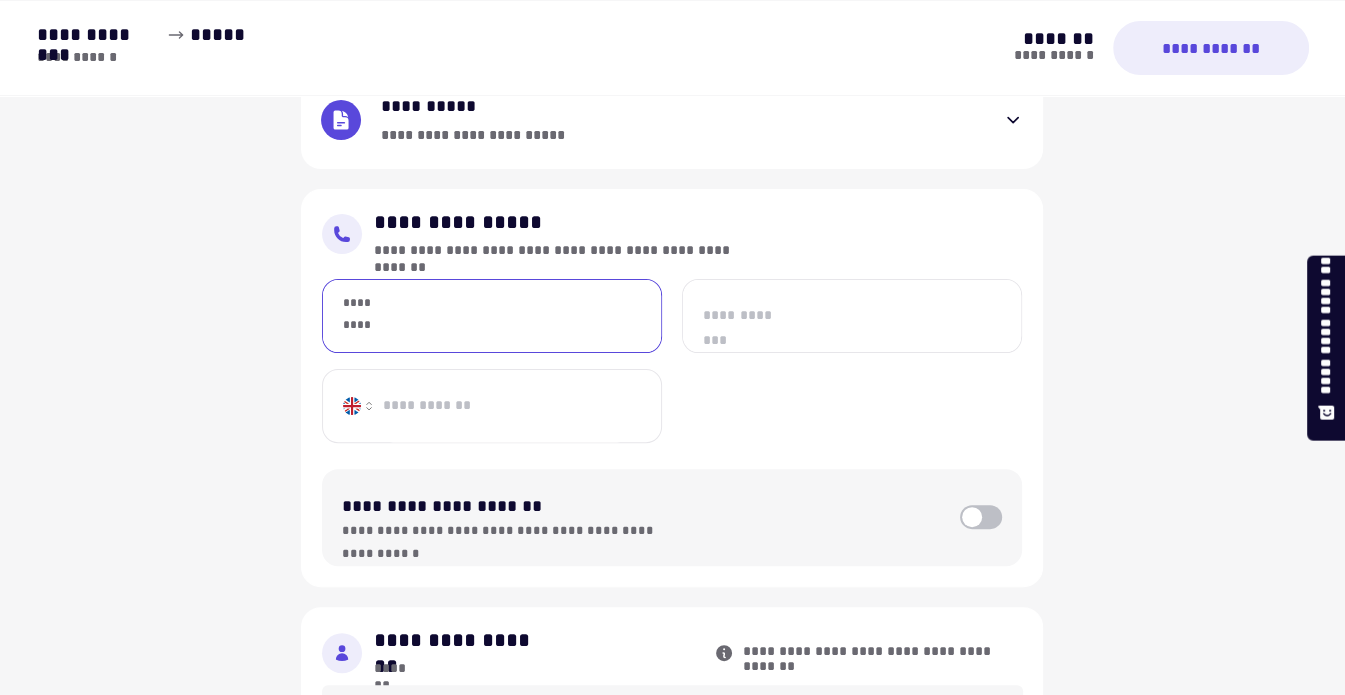 click on "*********" at bounding box center [492, 316] 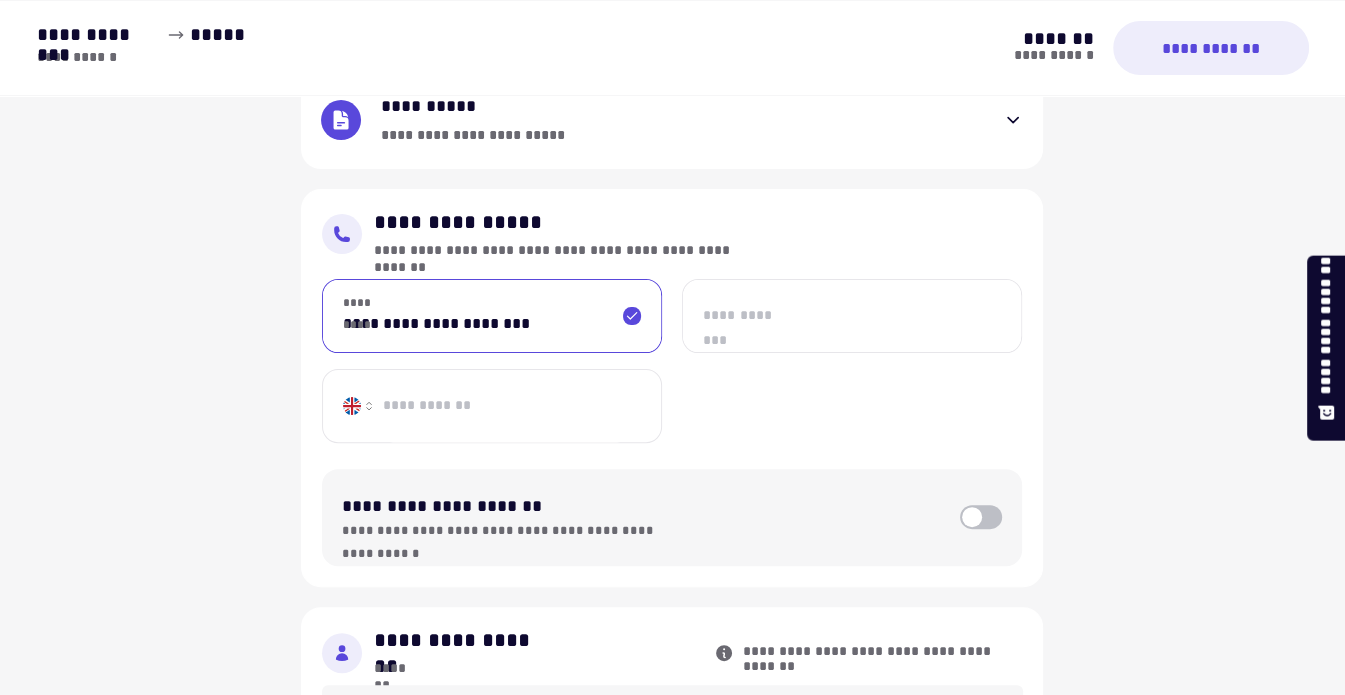 drag, startPoint x: 543, startPoint y: 332, endPoint x: 337, endPoint y: 335, distance: 206.02185 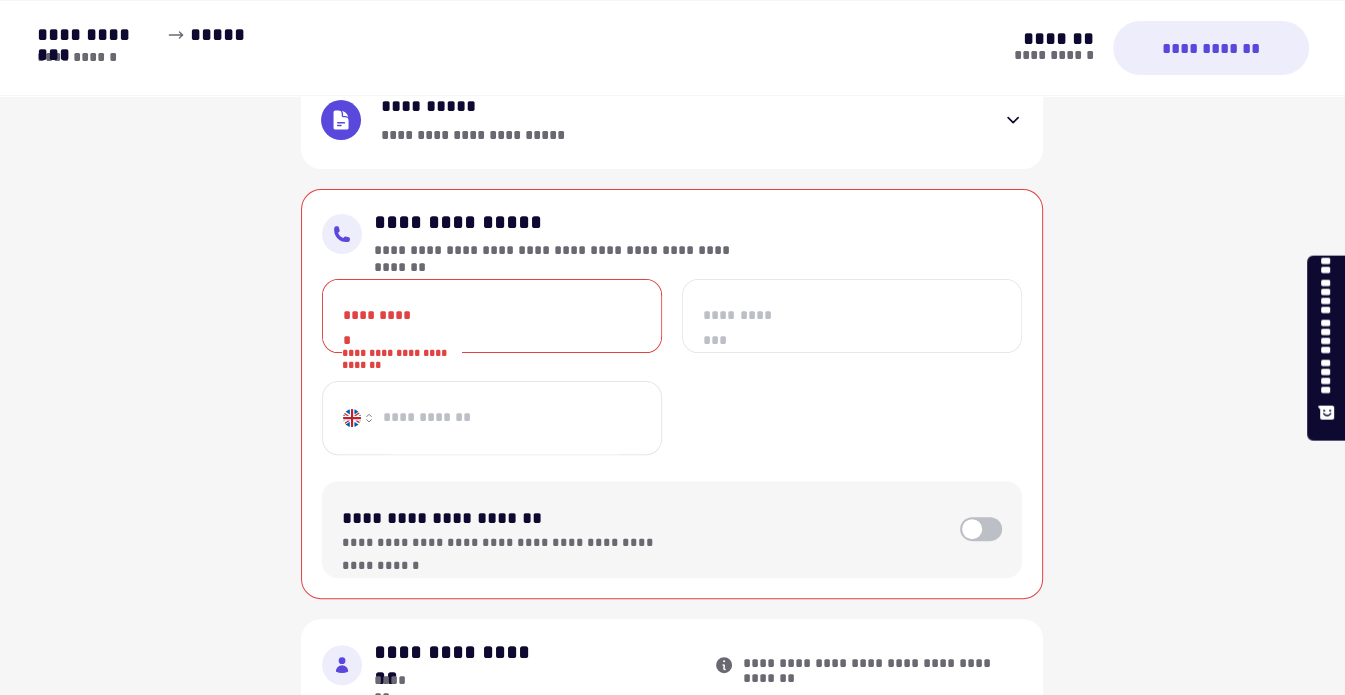 click on "**********" at bounding box center [492, 316] 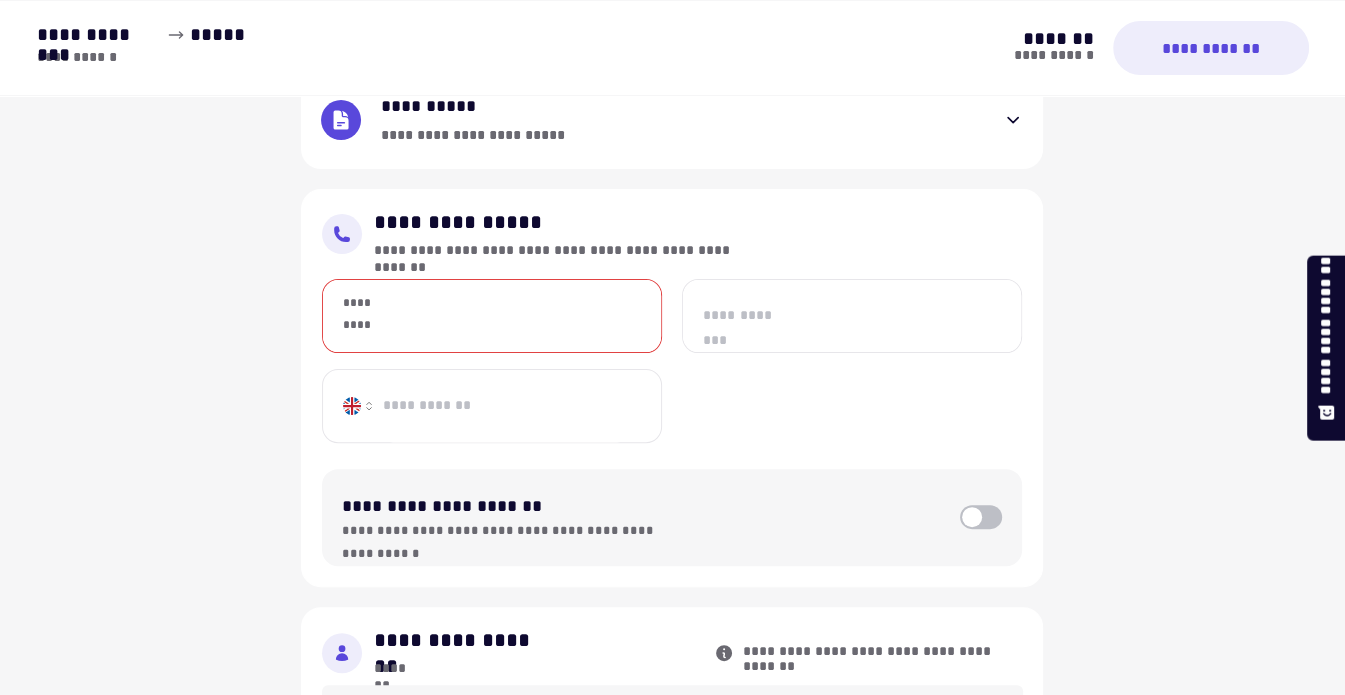 paste on "*******" 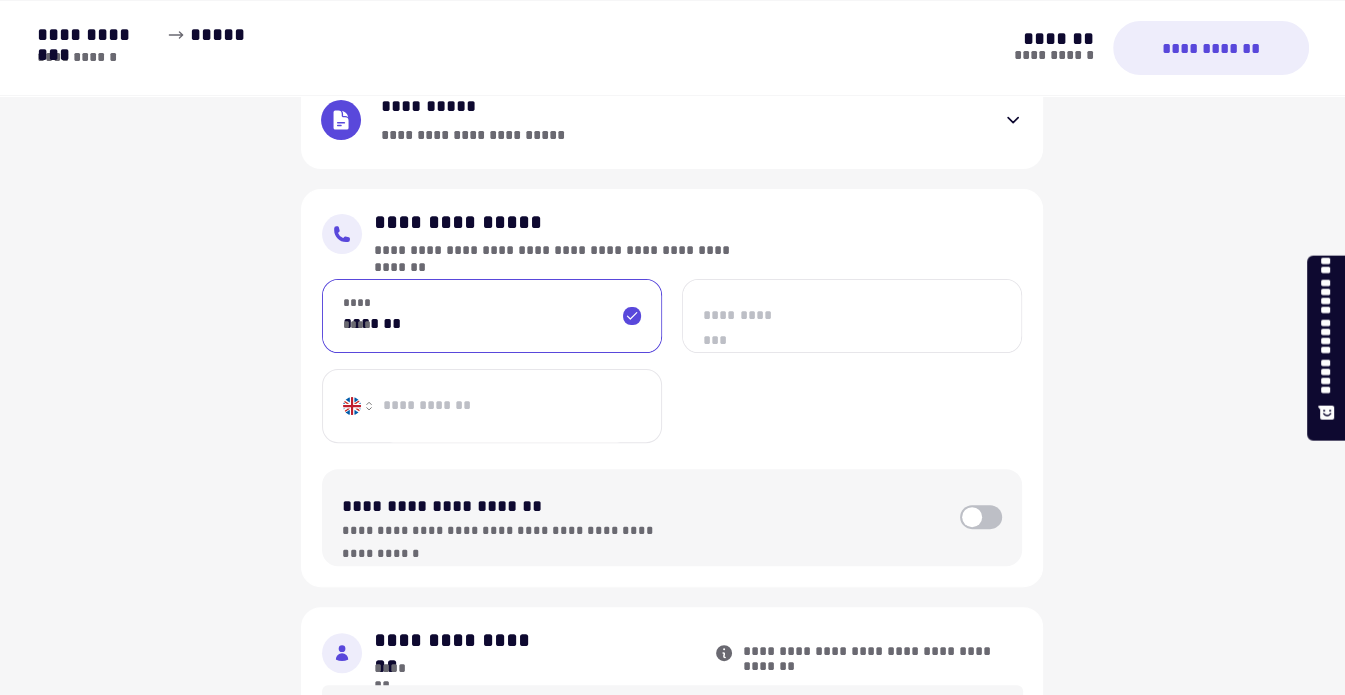 type on "*******" 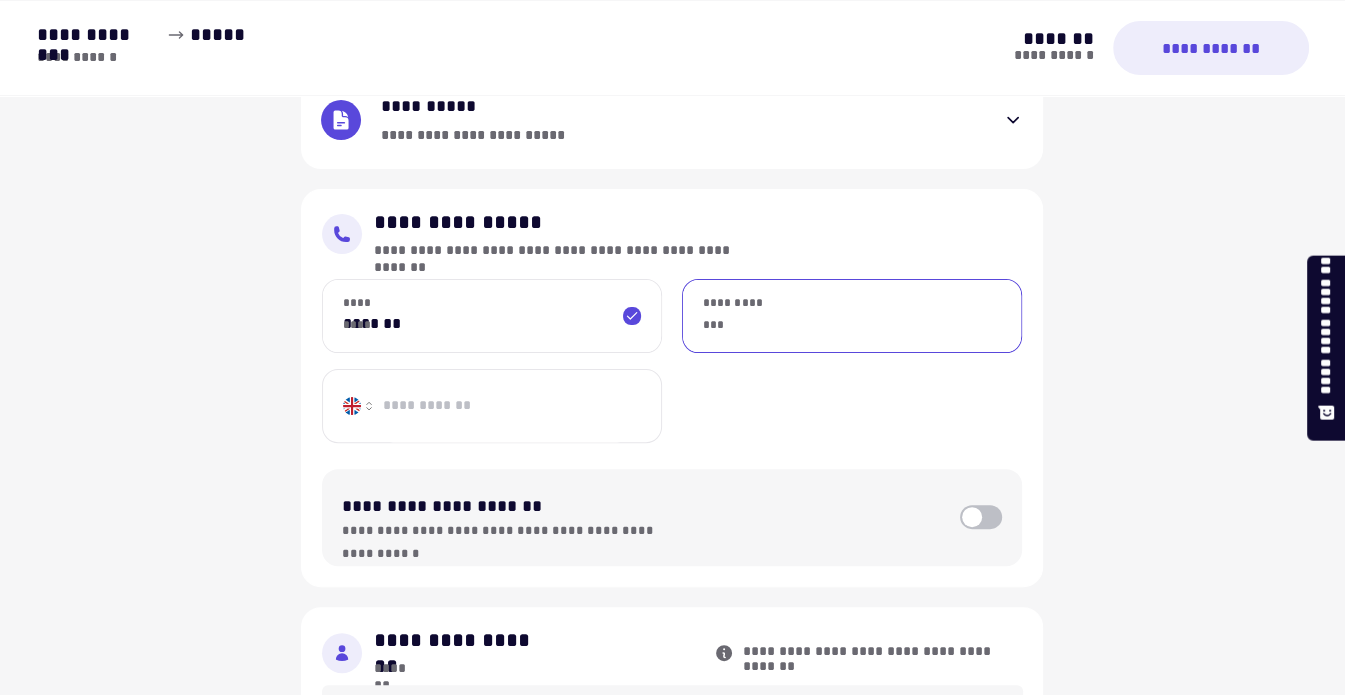 click on "**********" at bounding box center [852, 316] 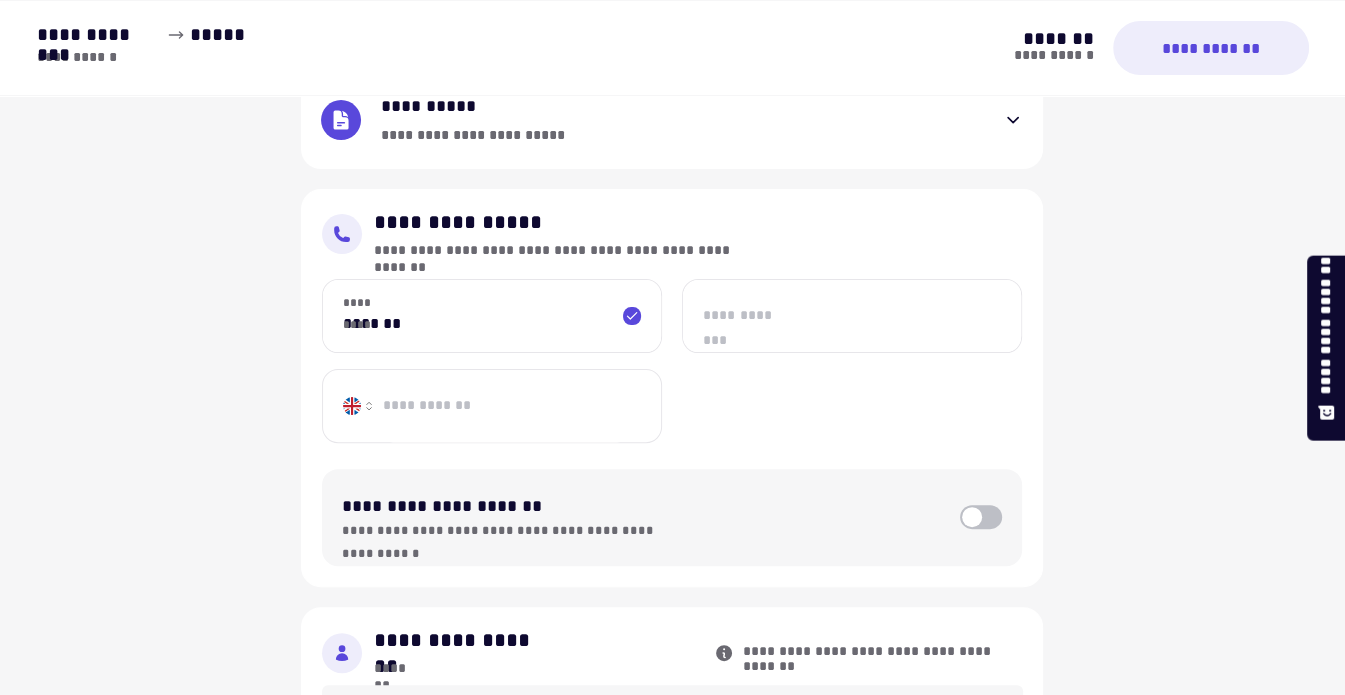 click on "**********" at bounding box center (852, 316) 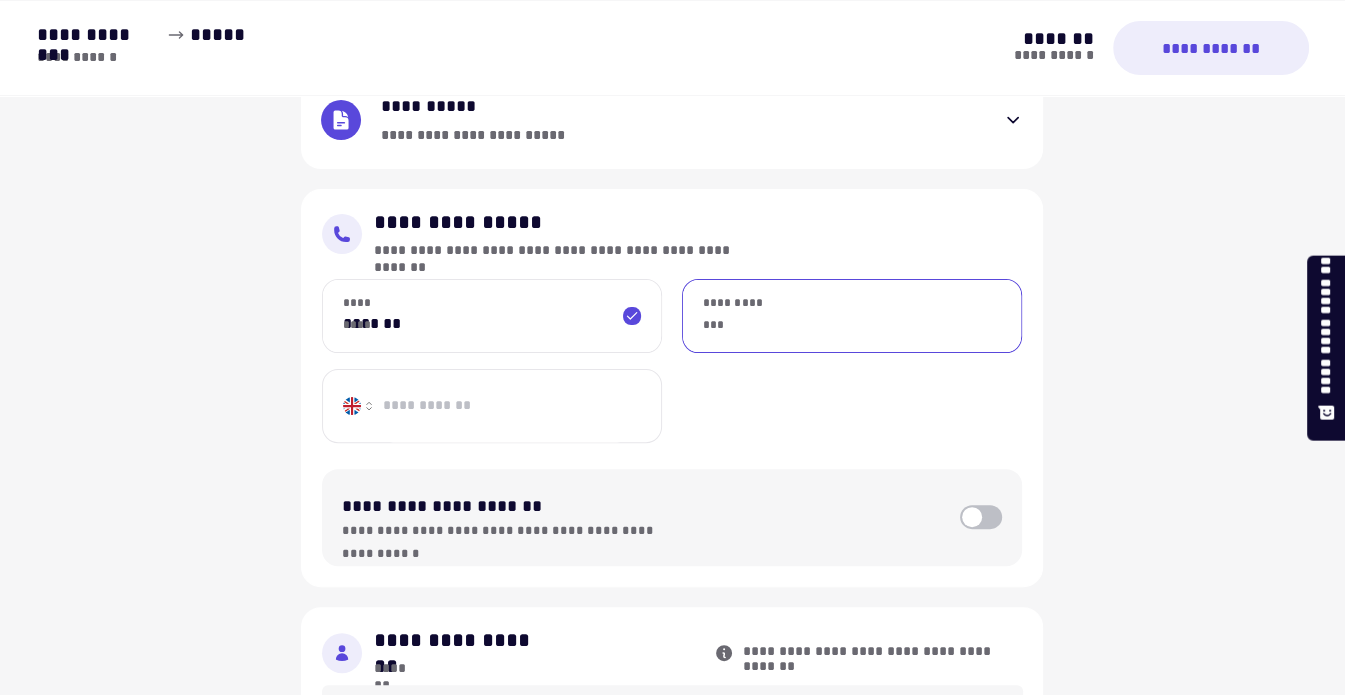 paste on "**********" 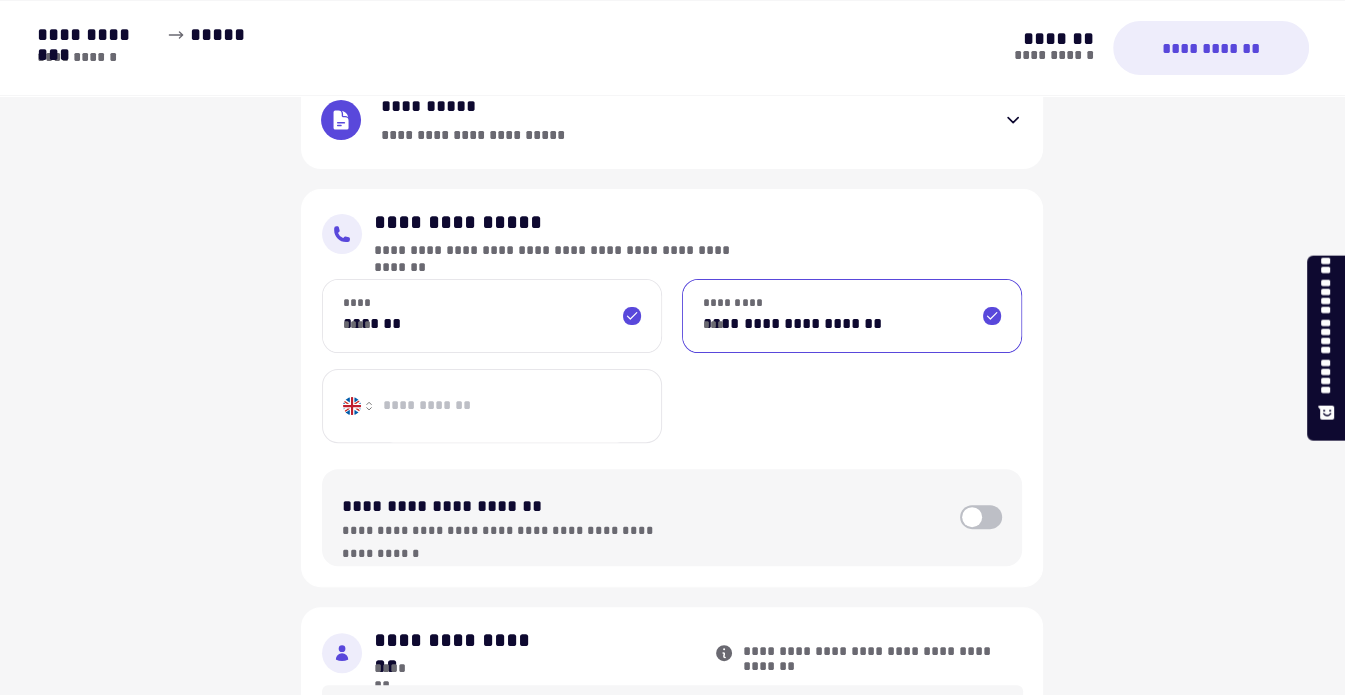 type on "**********" 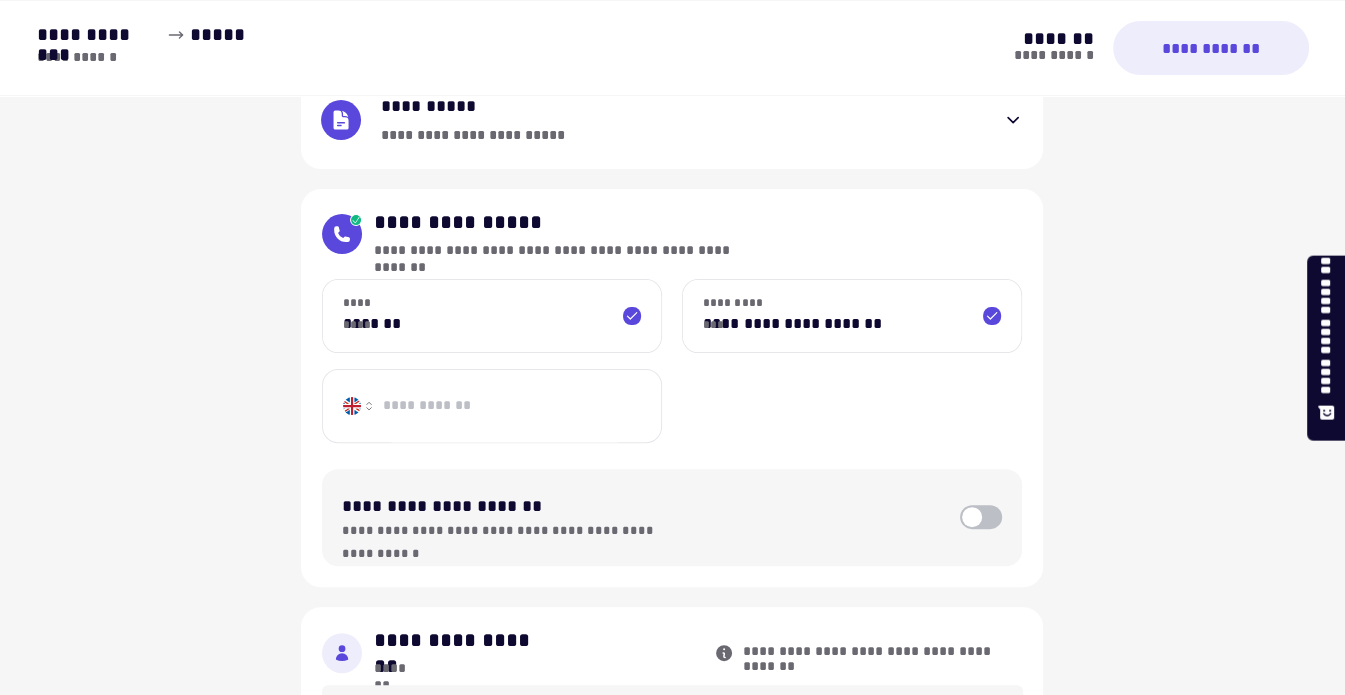 click on "**********" at bounding box center (505, 406) 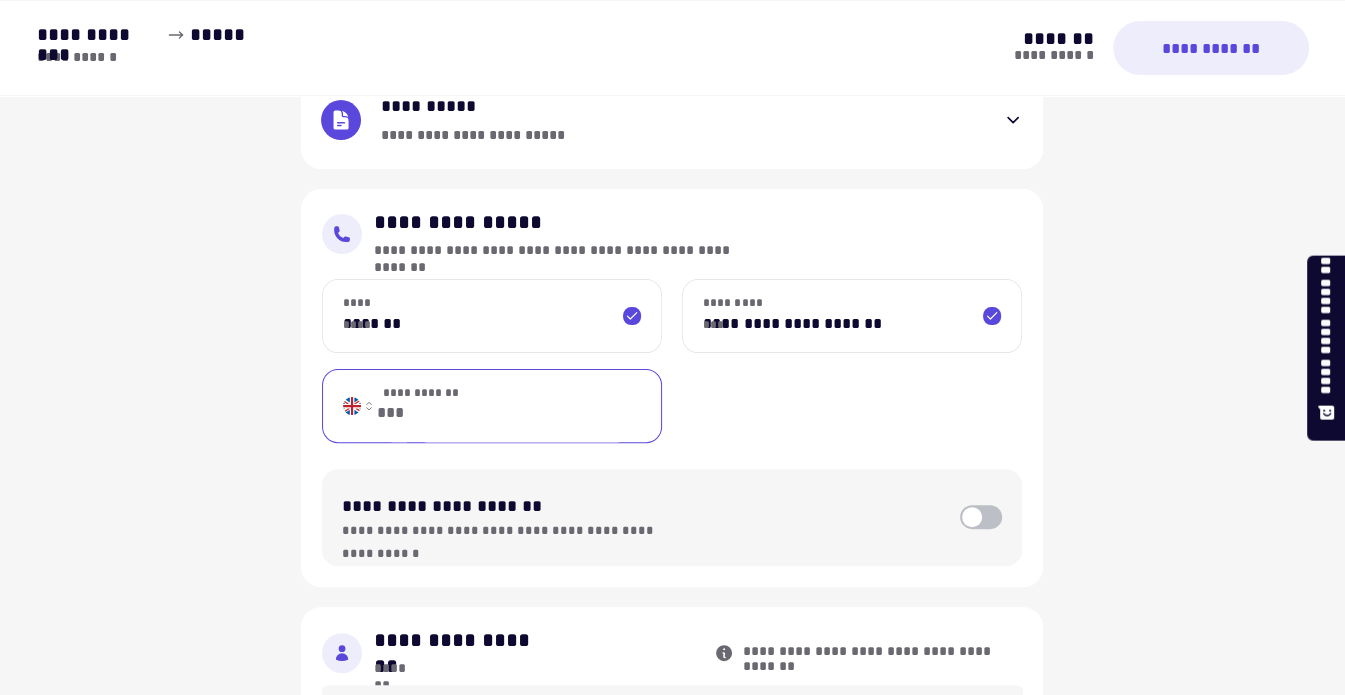 paste on "**********" 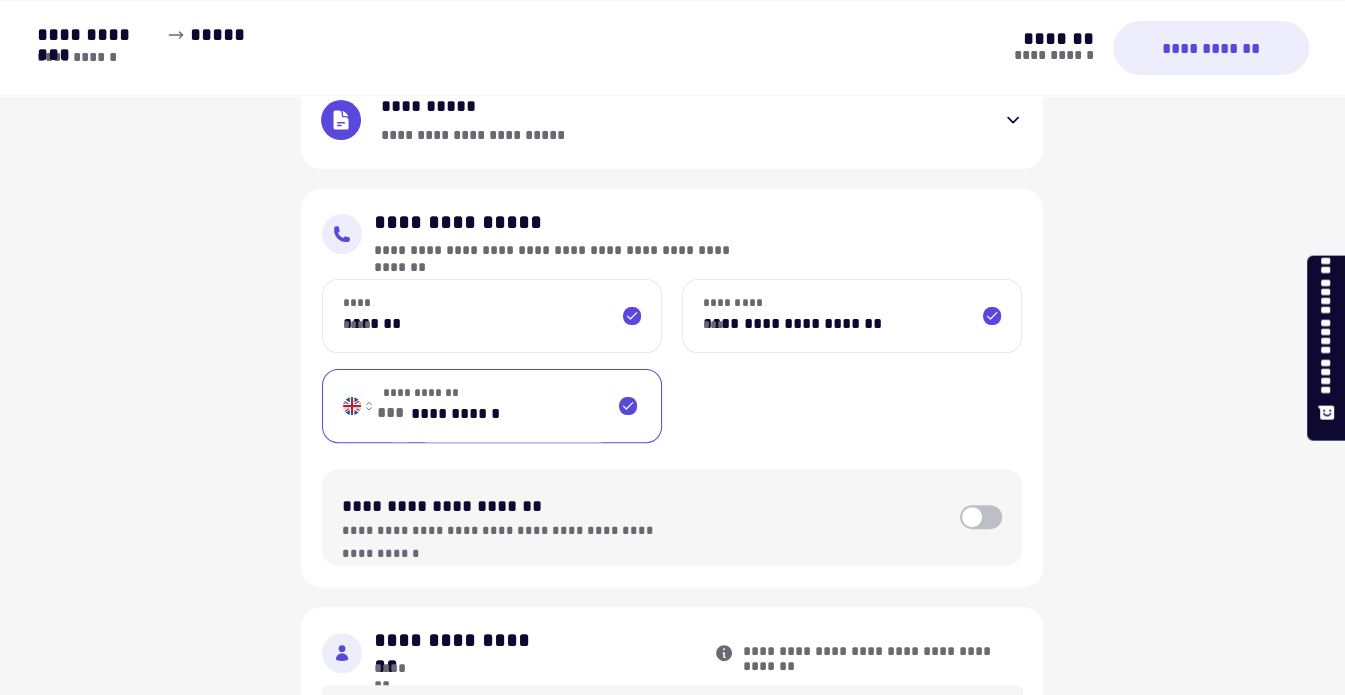type on "**********" 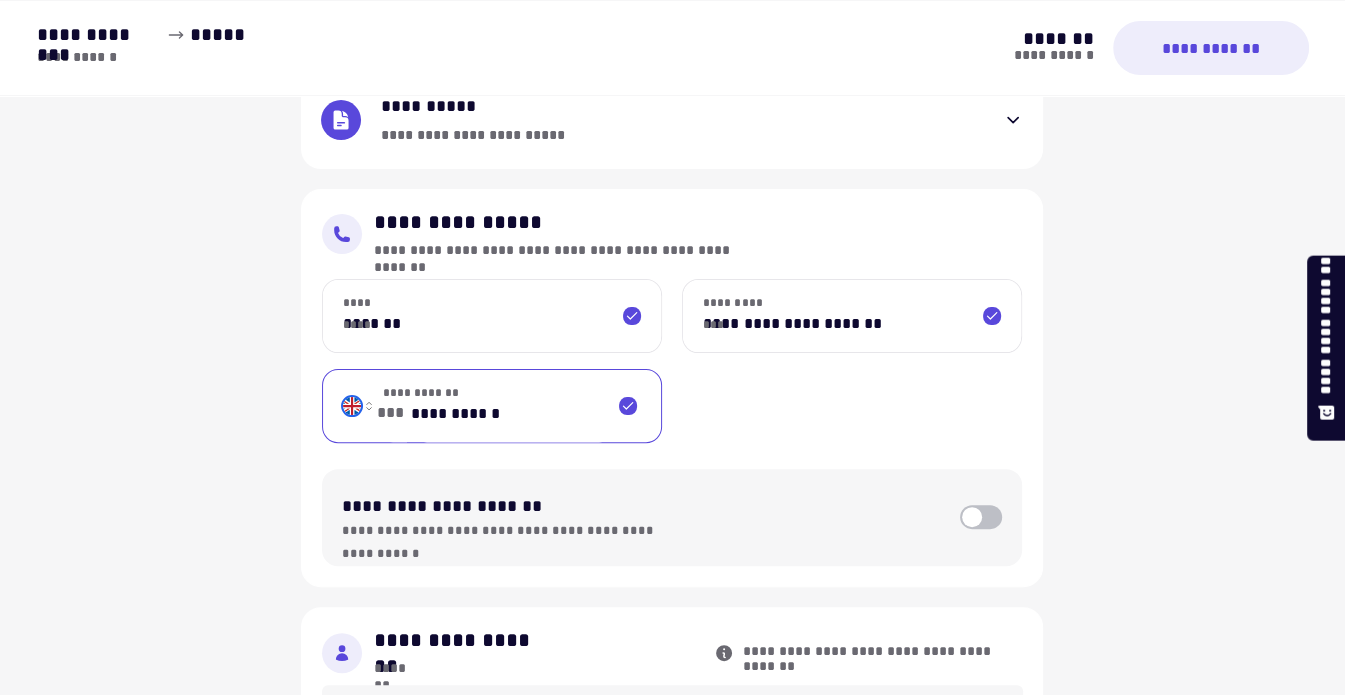 click on "**********" at bounding box center [358, 406] 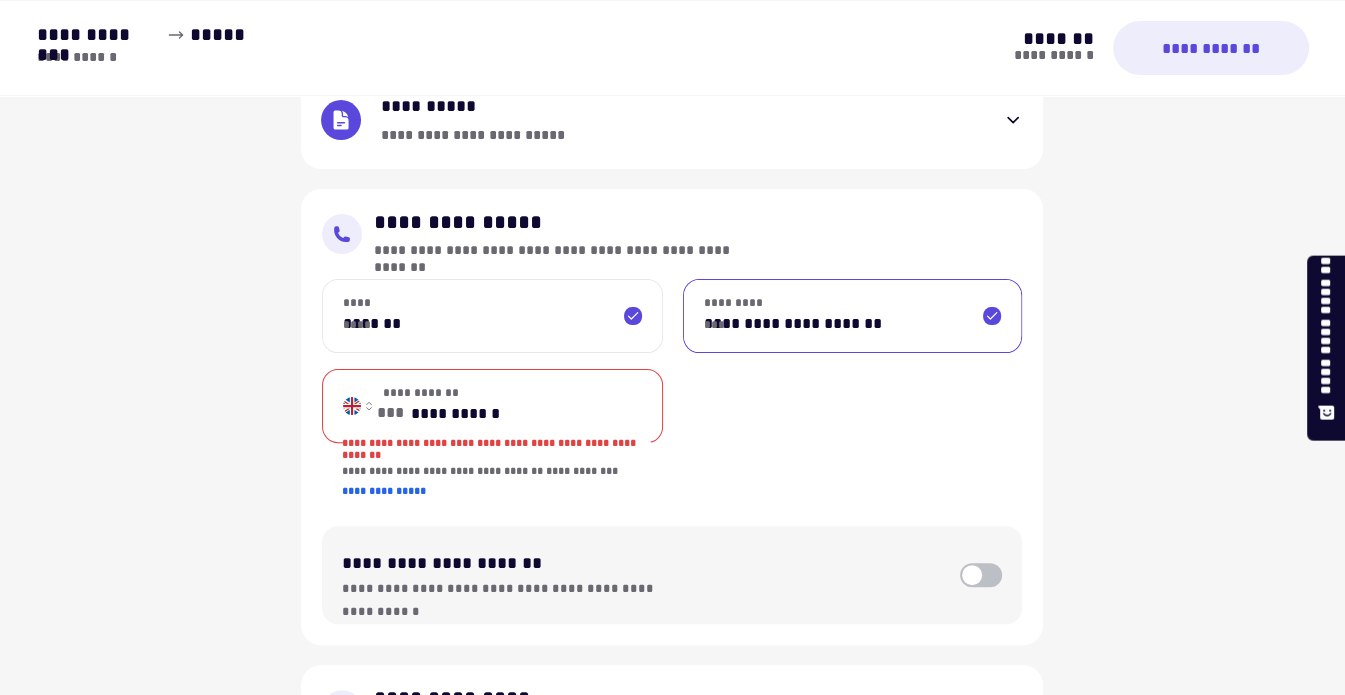 drag, startPoint x: 923, startPoint y: 335, endPoint x: 585, endPoint y: 316, distance: 338.5336 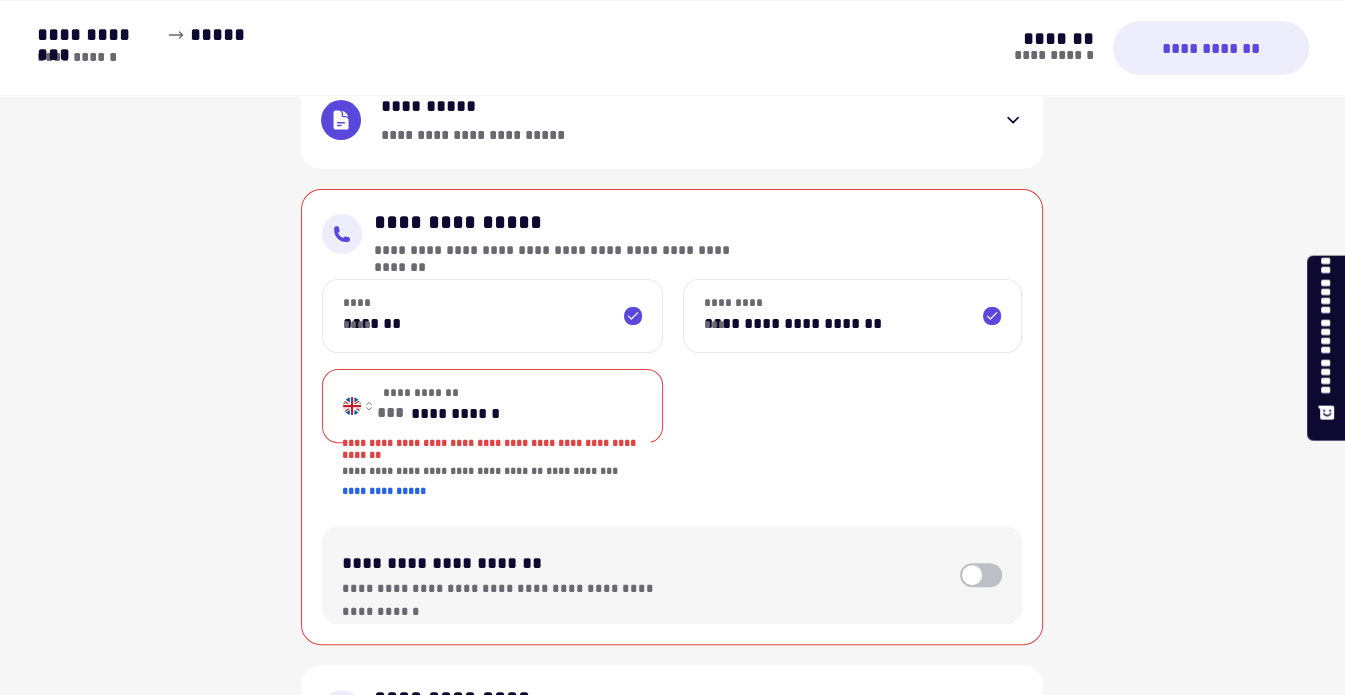 click on "**********" at bounding box center [853, 324] 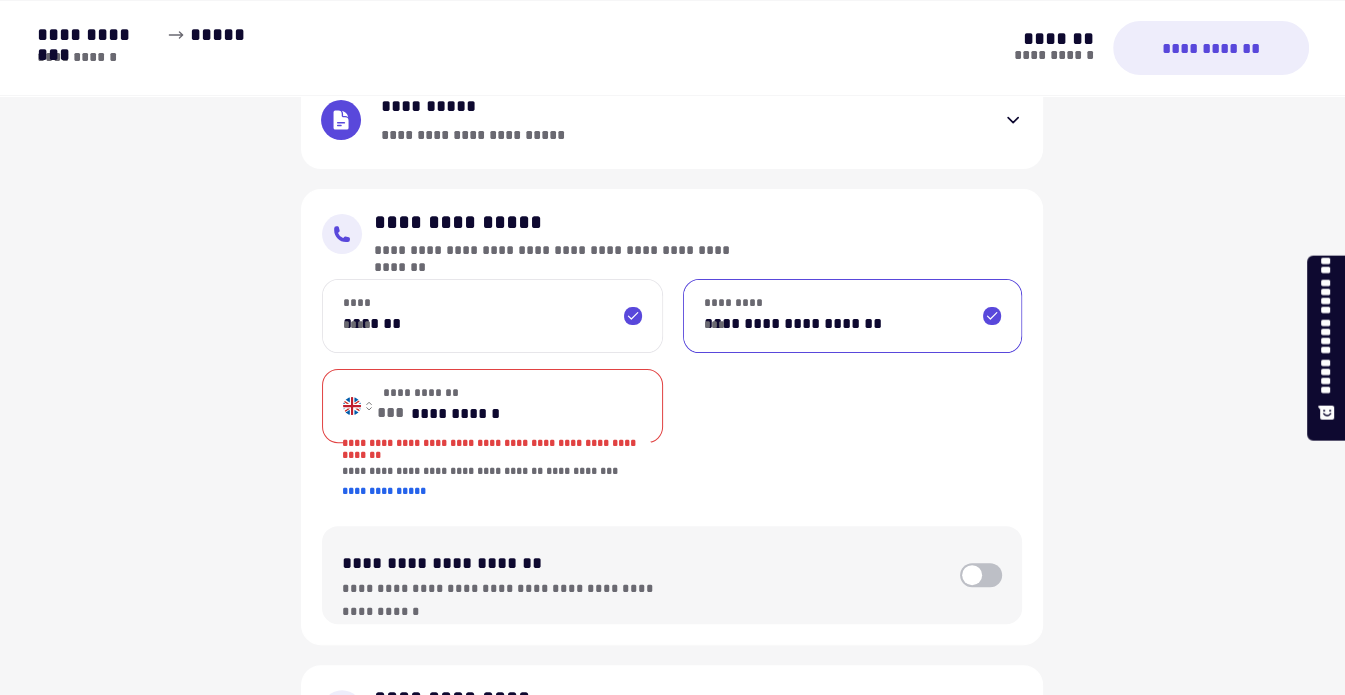 drag, startPoint x: 910, startPoint y: 309, endPoint x: 590, endPoint y: 299, distance: 320.15622 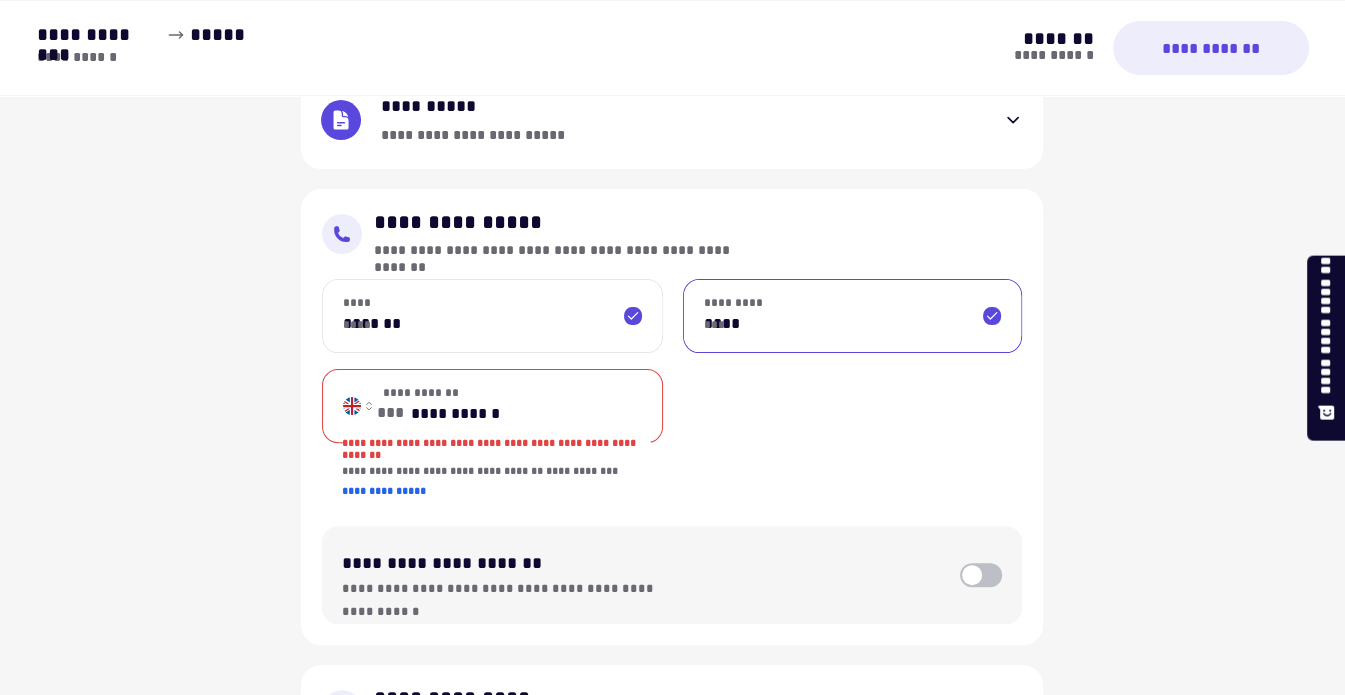 type on "**********" 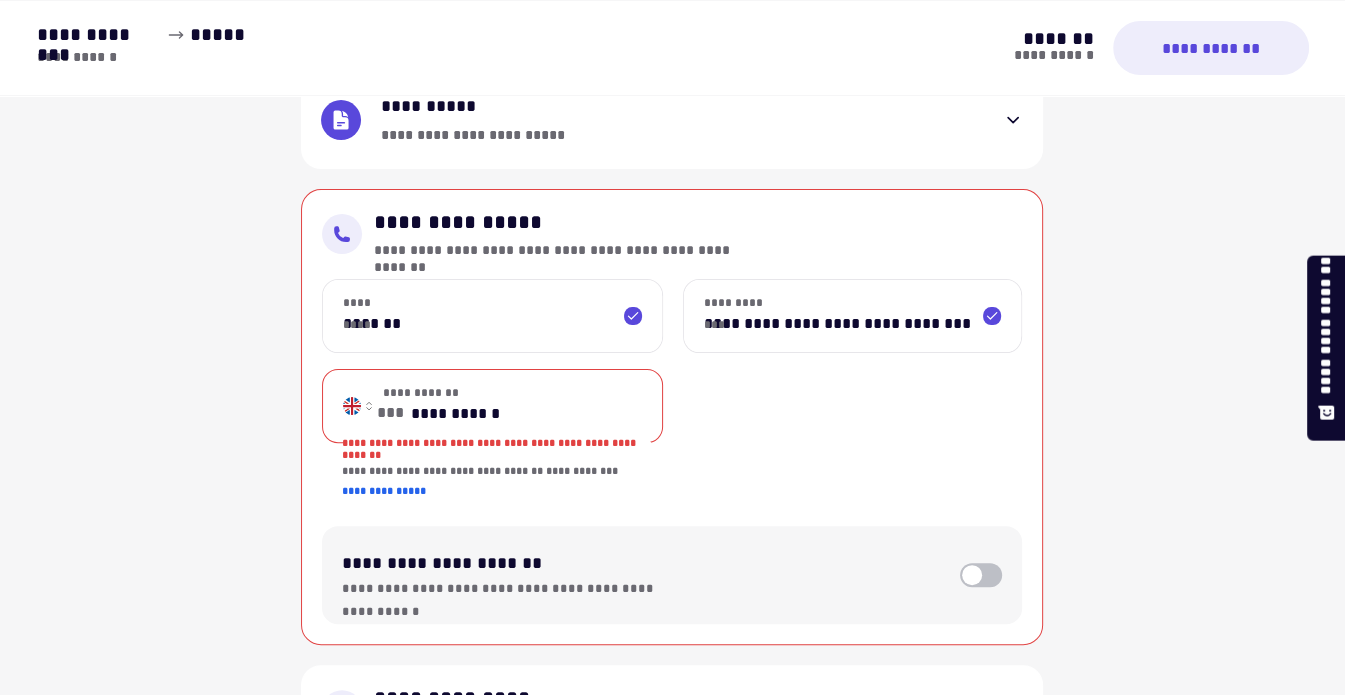 click on "[NUMBER] [STREET], [CITY], [STATE]" at bounding box center (672, 549) 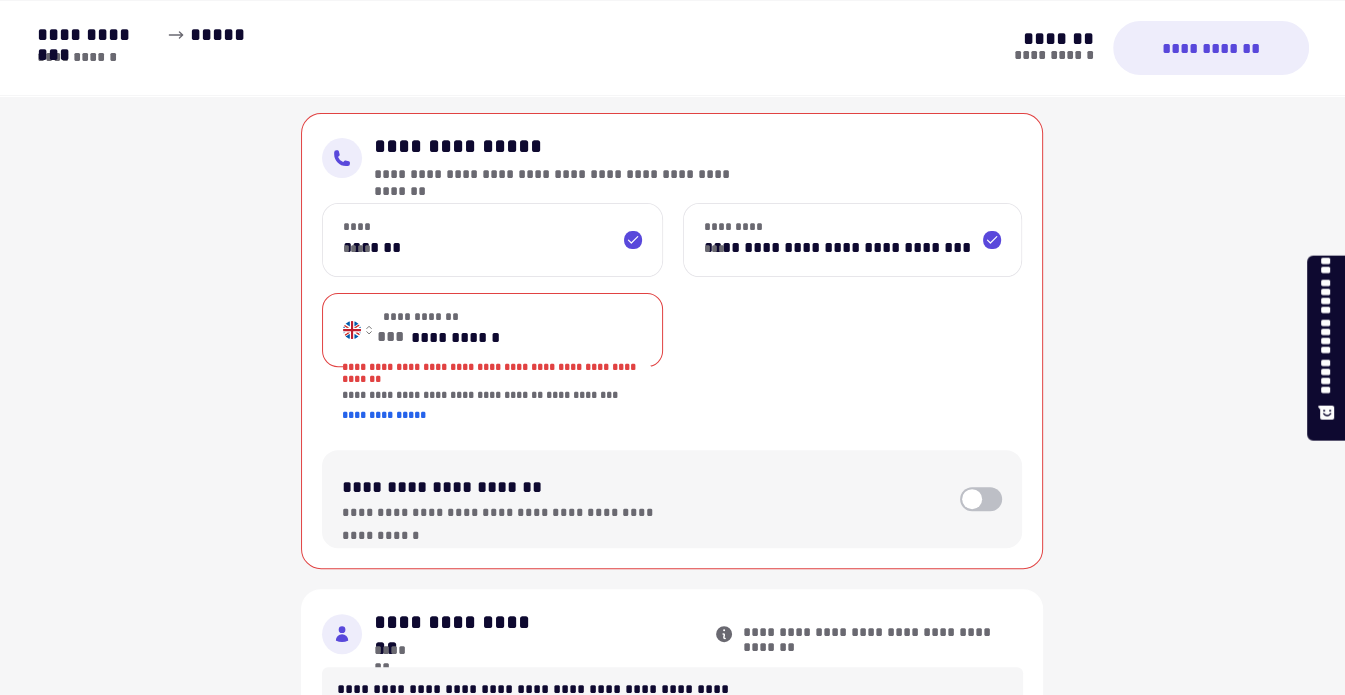 scroll, scrollTop: 600, scrollLeft: 0, axis: vertical 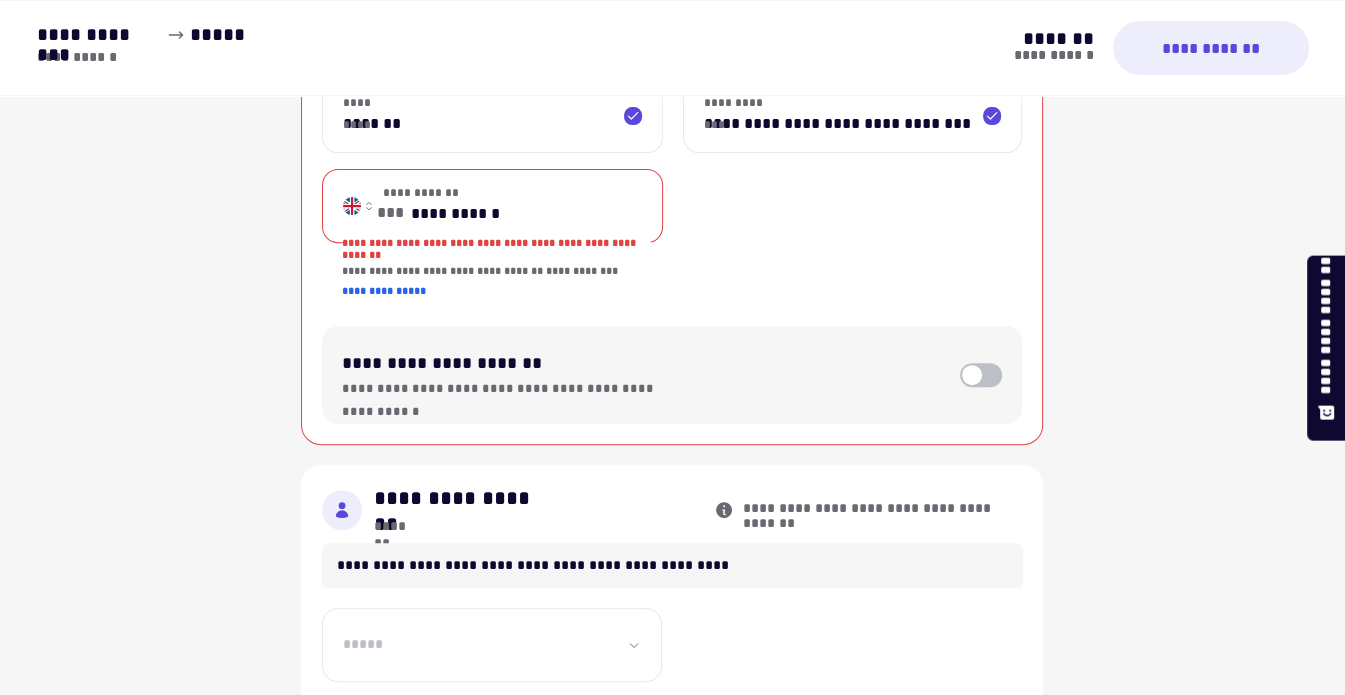 click on "**********" at bounding box center (492, 206) 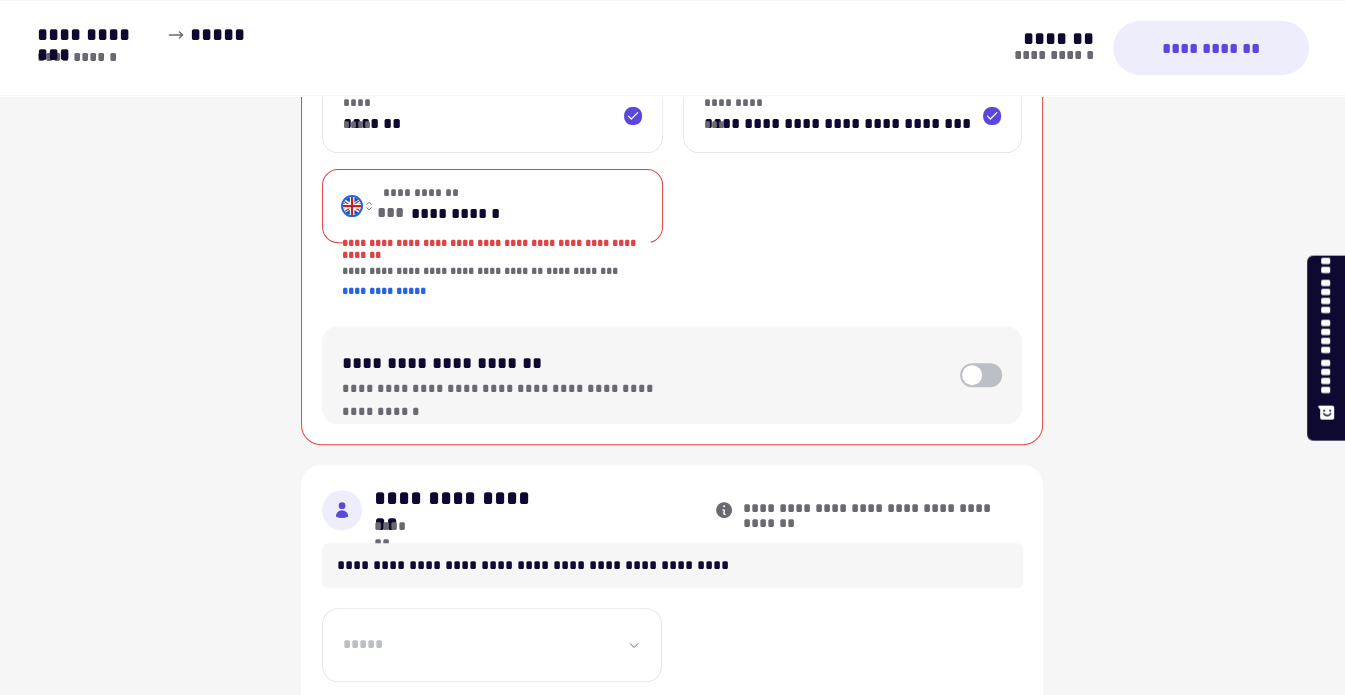 click on "**********" at bounding box center [358, 206] 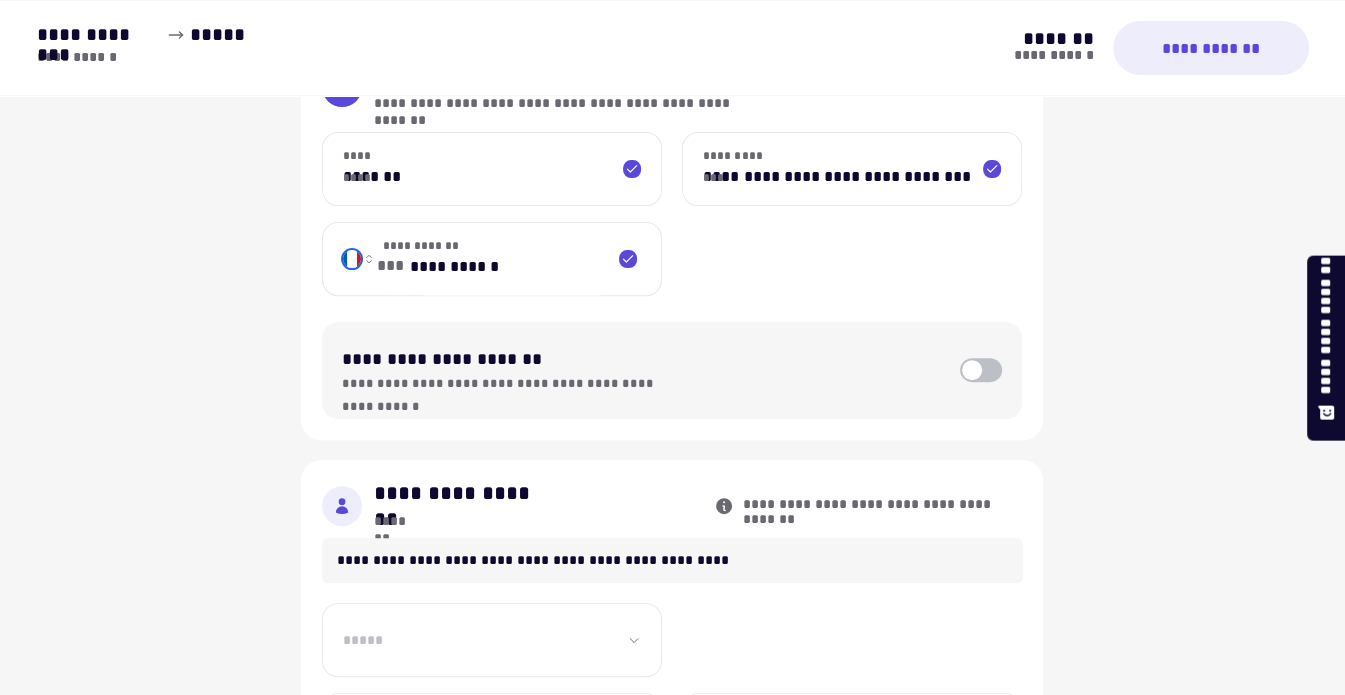 scroll, scrollTop: 500, scrollLeft: 0, axis: vertical 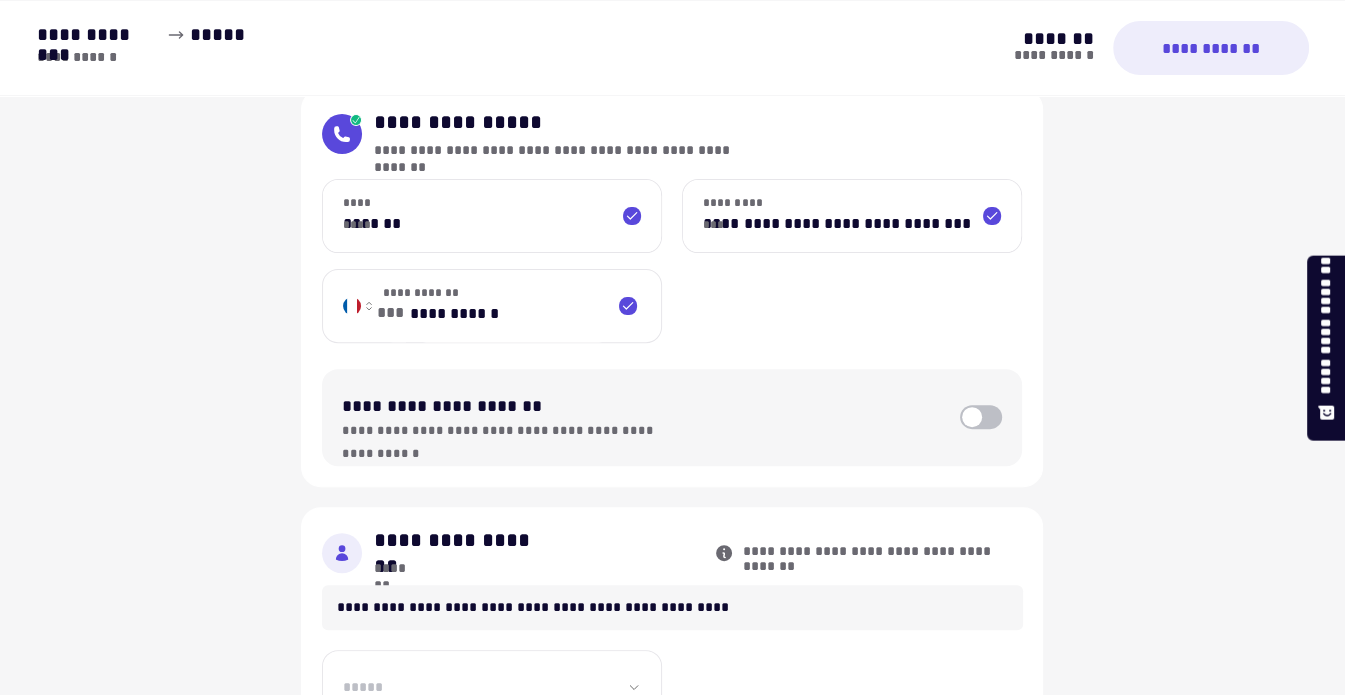 click on "**********" at bounding box center [512, 306] 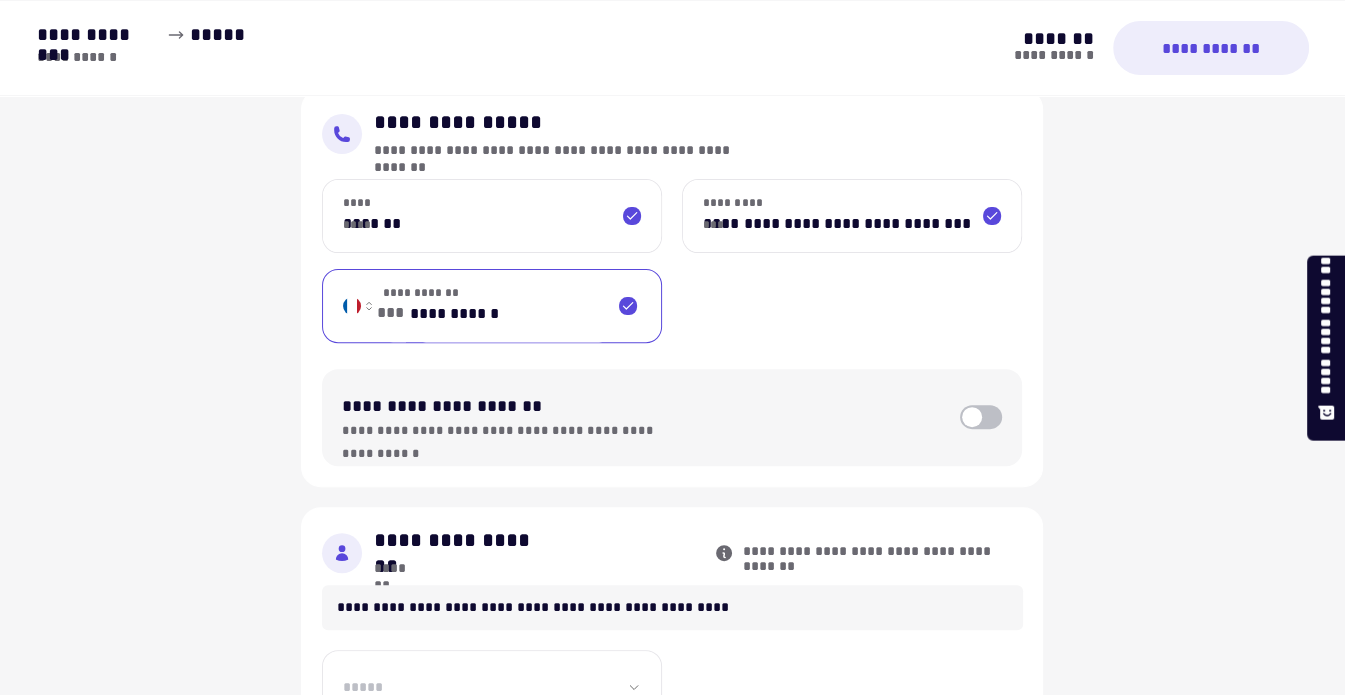 click on "**********" at bounding box center (512, 306) 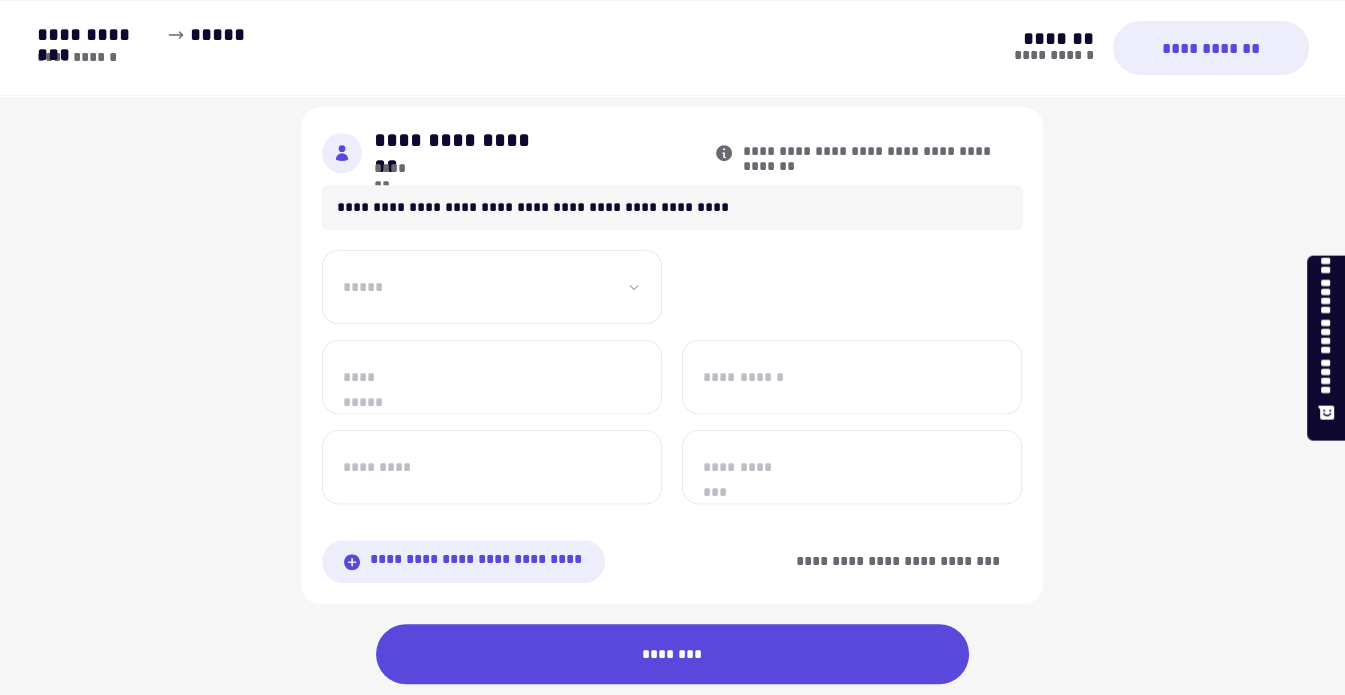 type on "*********" 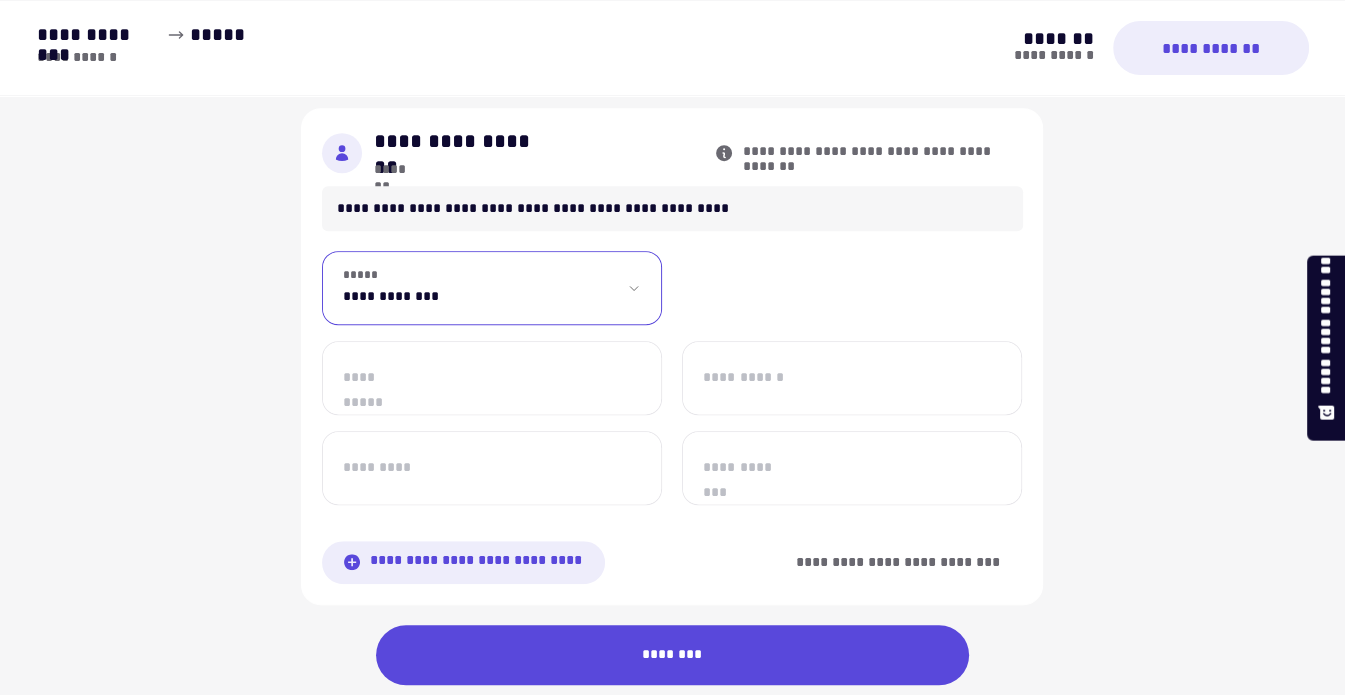 scroll, scrollTop: 900, scrollLeft: 0, axis: vertical 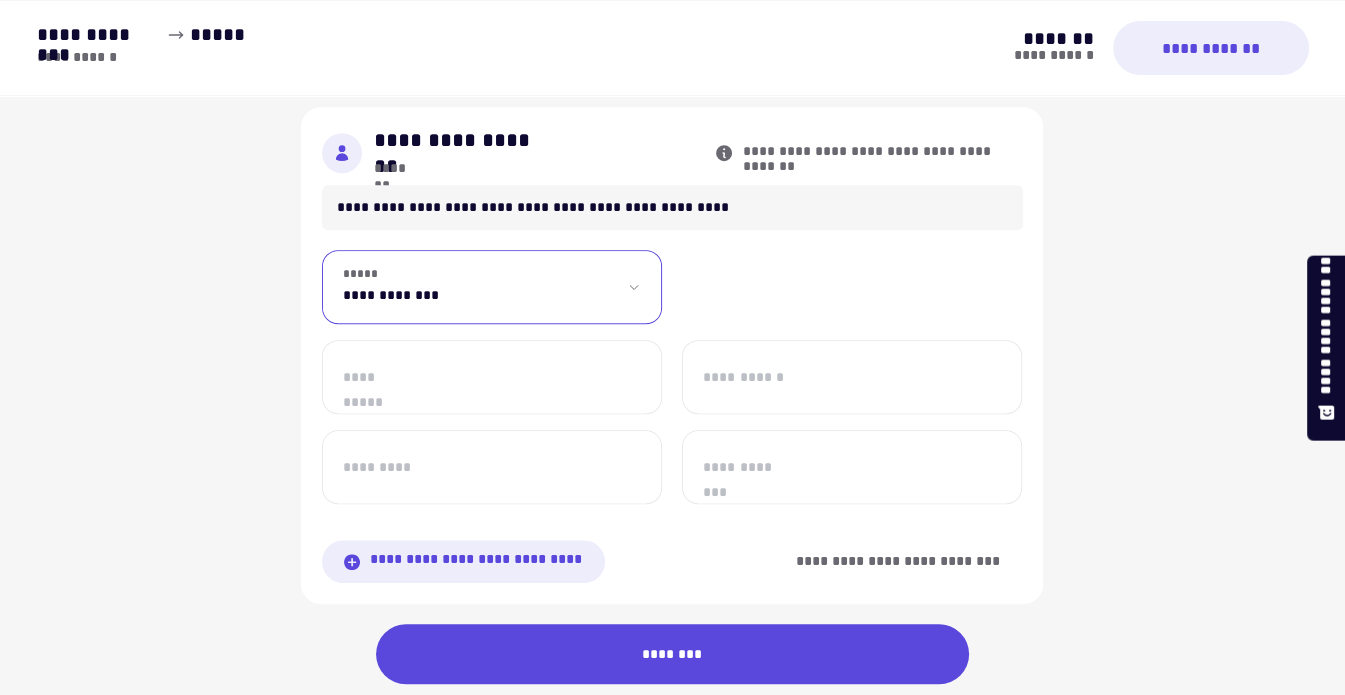 select on "***" 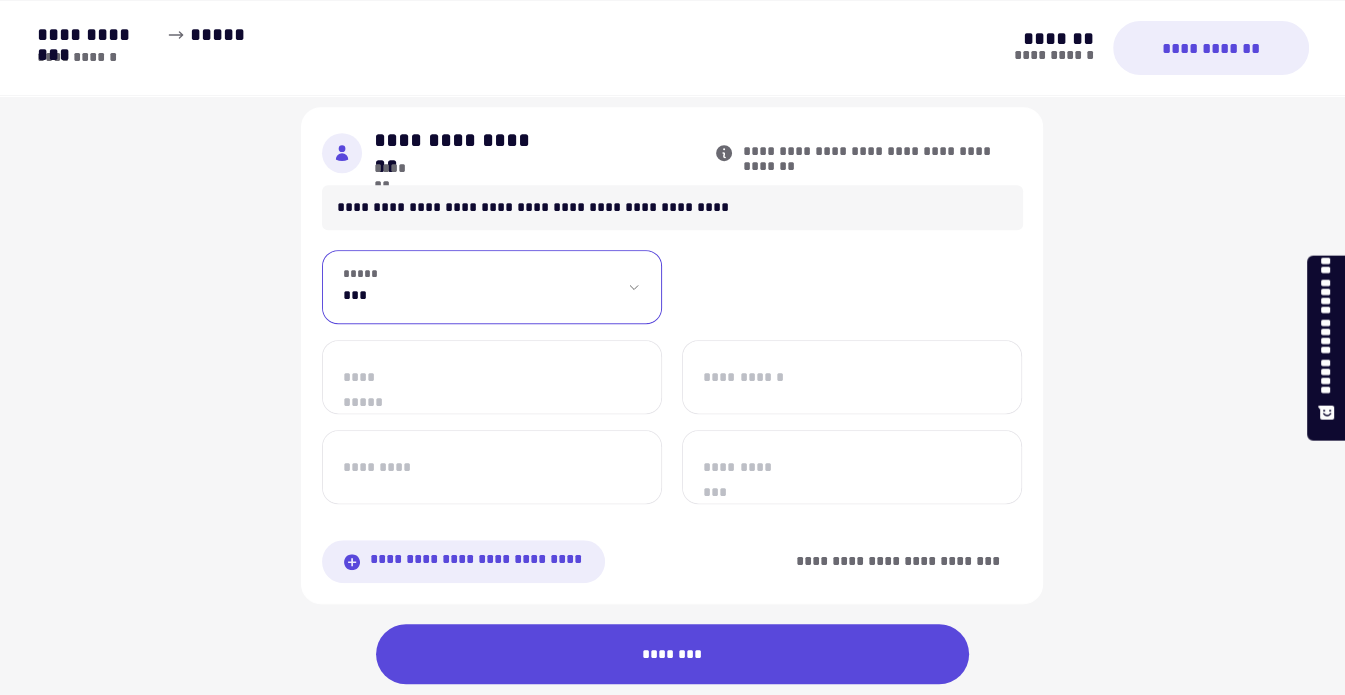 click on "**********" at bounding box center (492, 287) 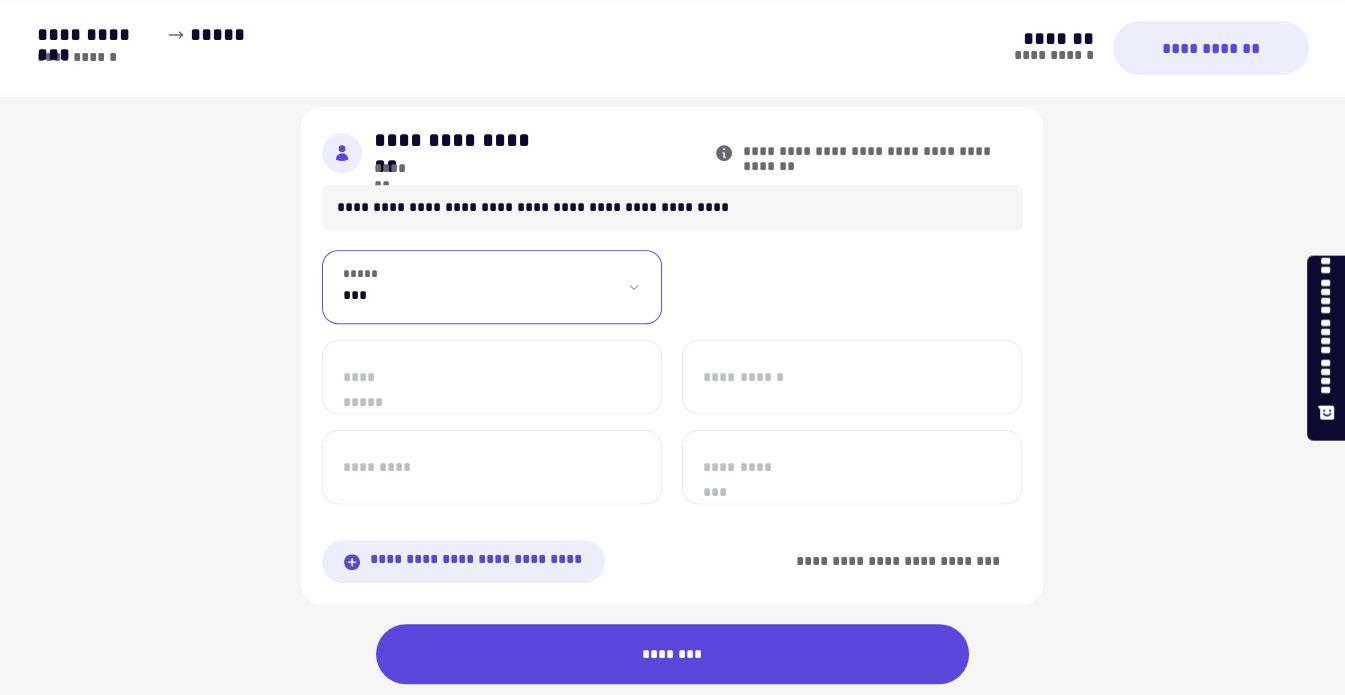 click on "**********" at bounding box center (492, 377) 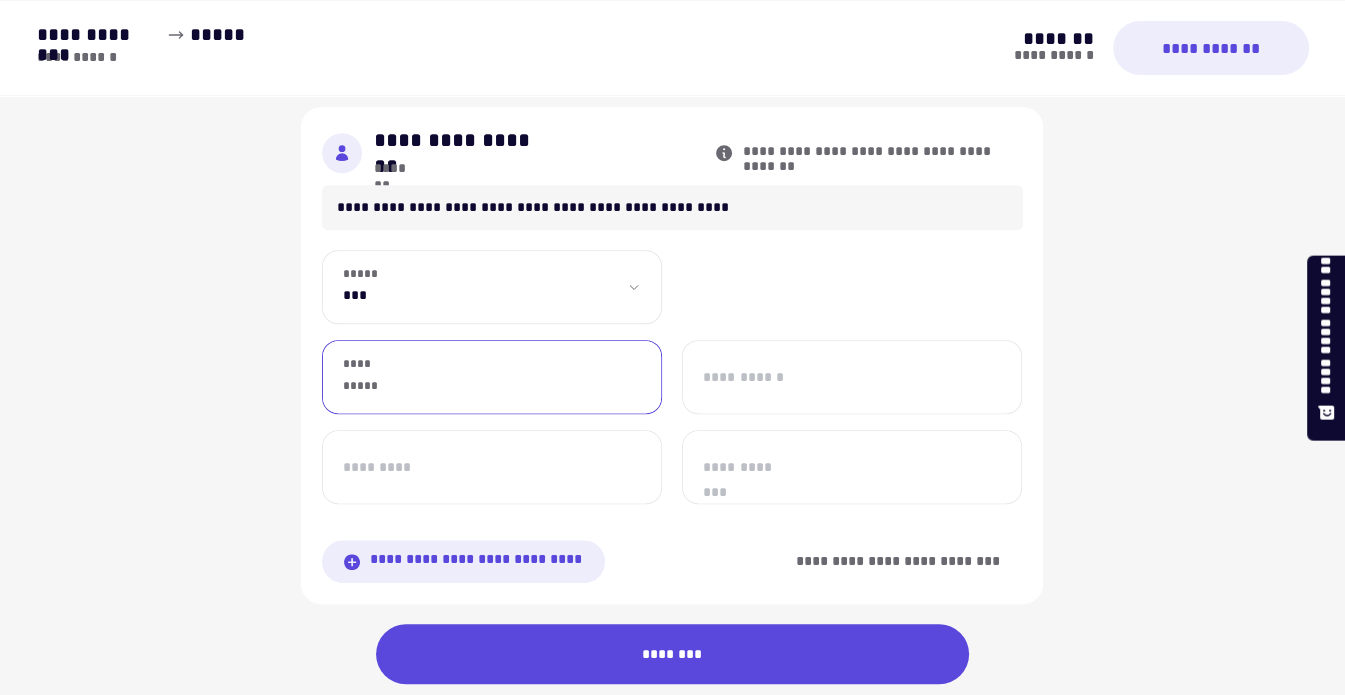 type on "********" 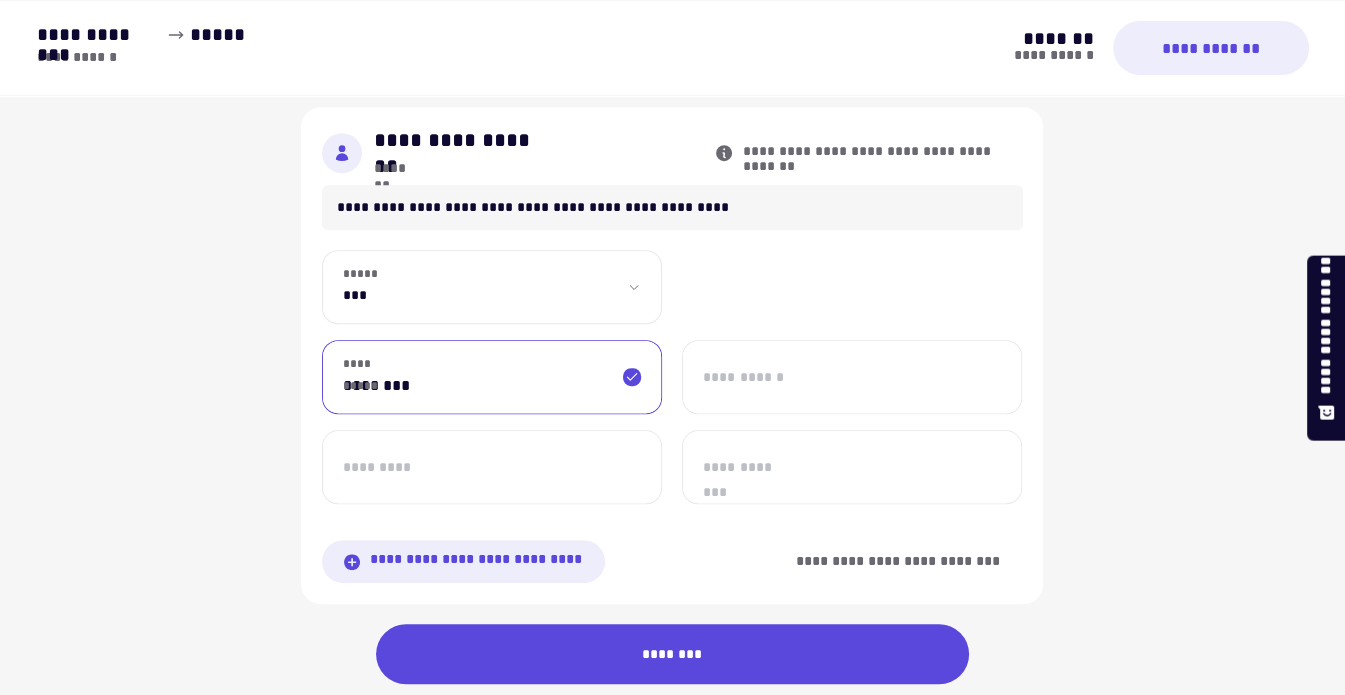 click on "*********" at bounding box center (492, 467) 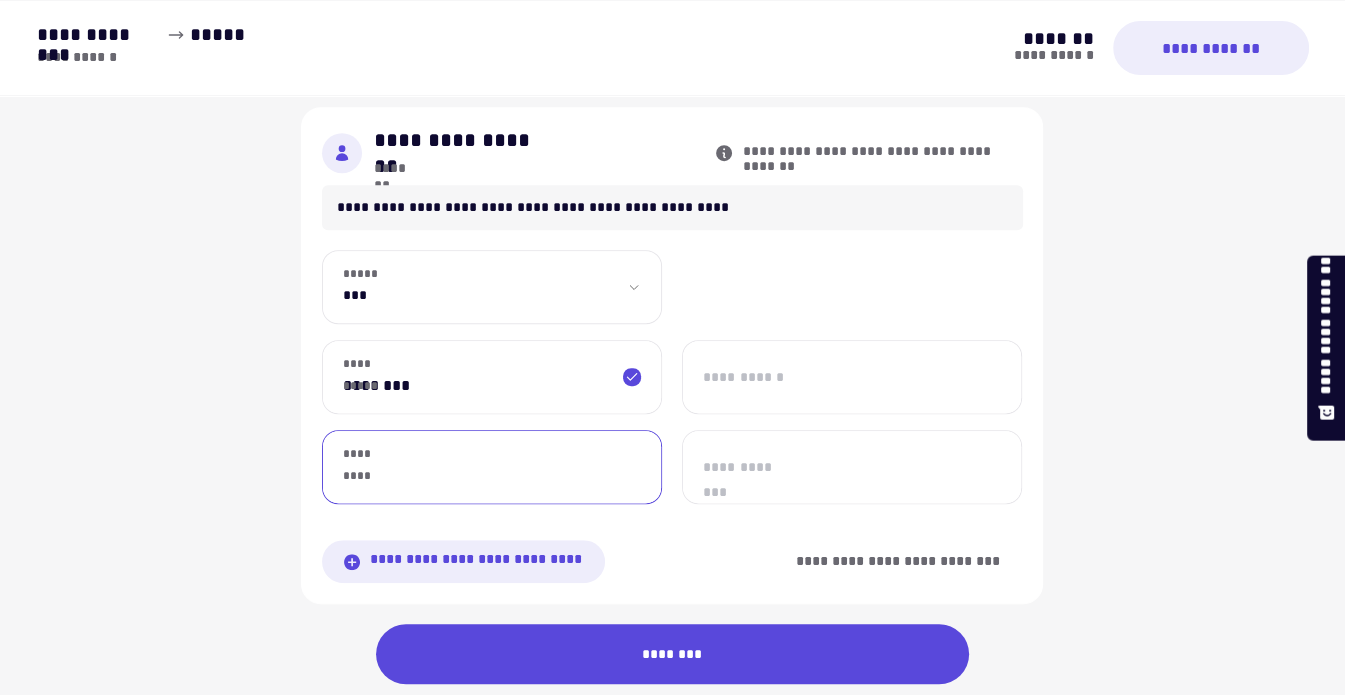 type on "******" 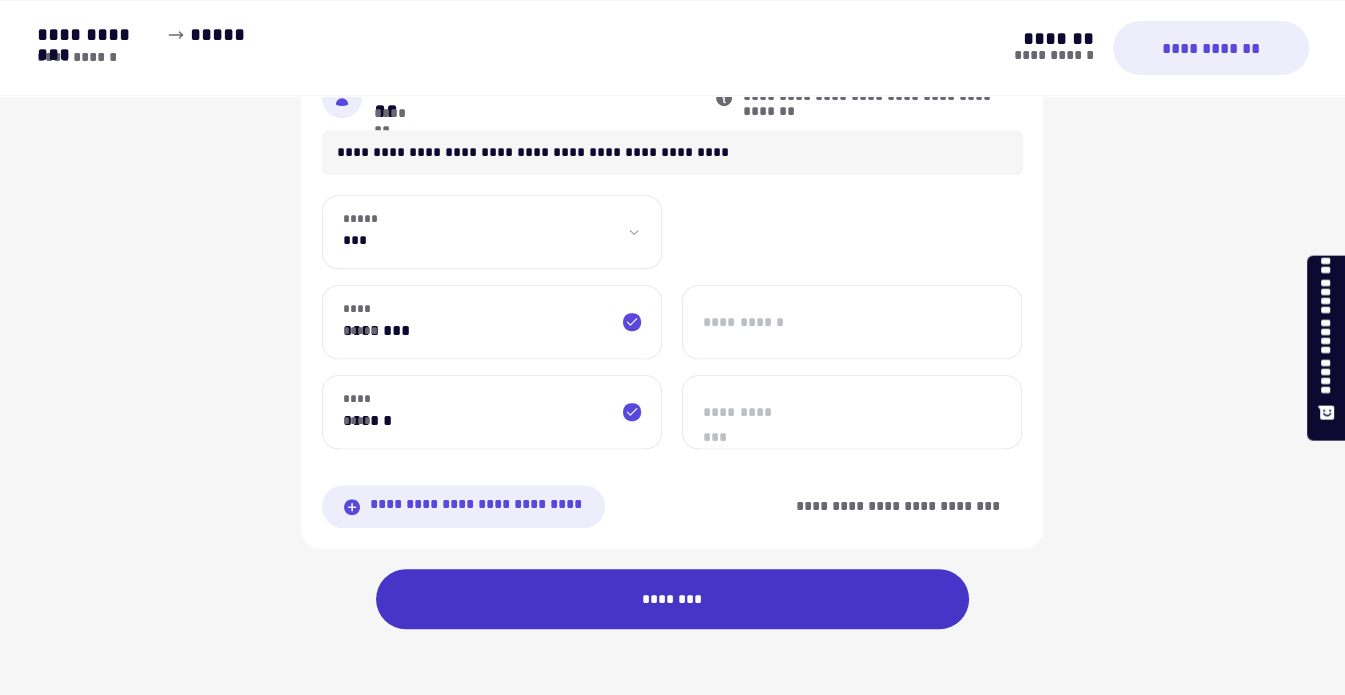 click on "********" at bounding box center (673, 599) 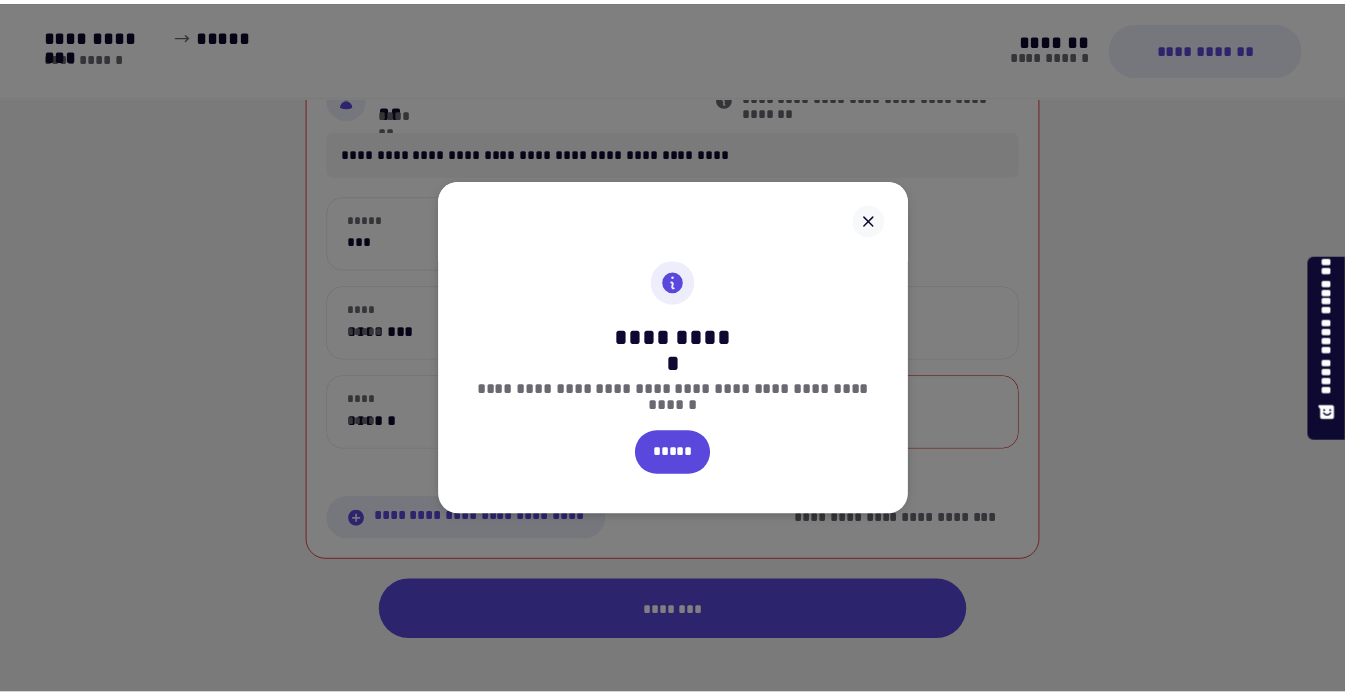 scroll, scrollTop: 904, scrollLeft: 0, axis: vertical 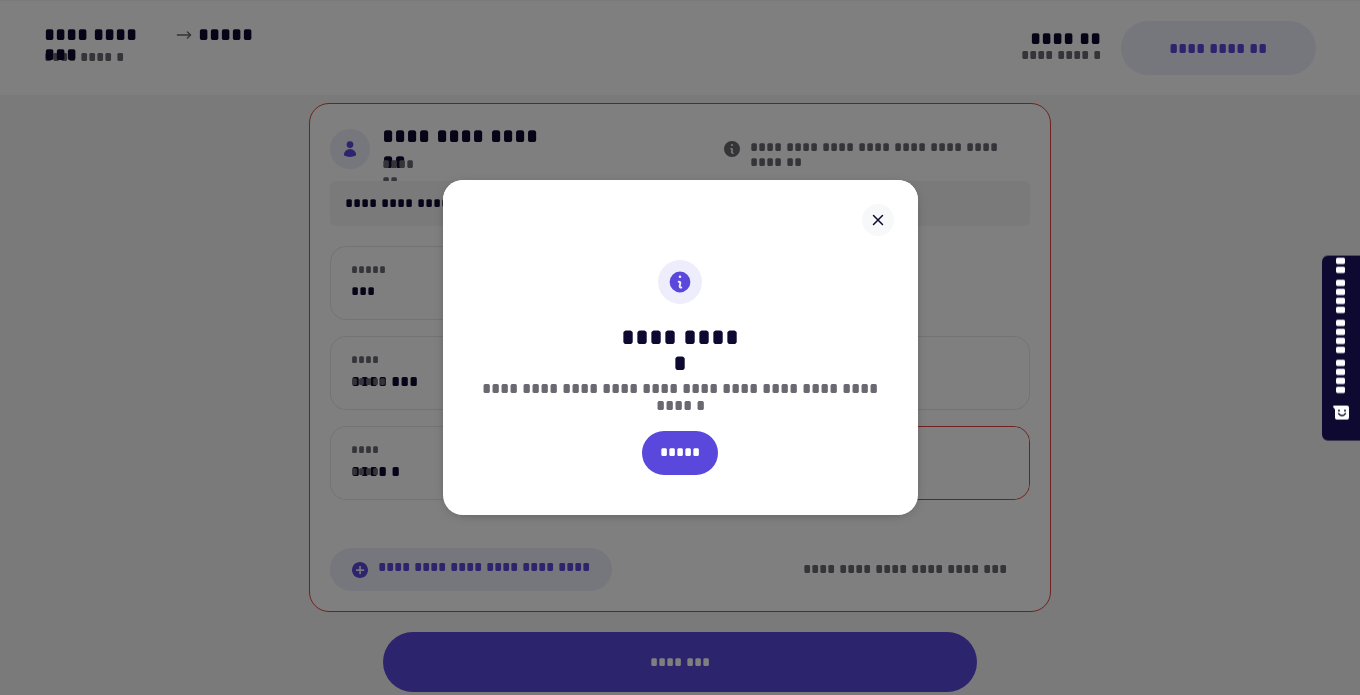 click at bounding box center (680, 220) 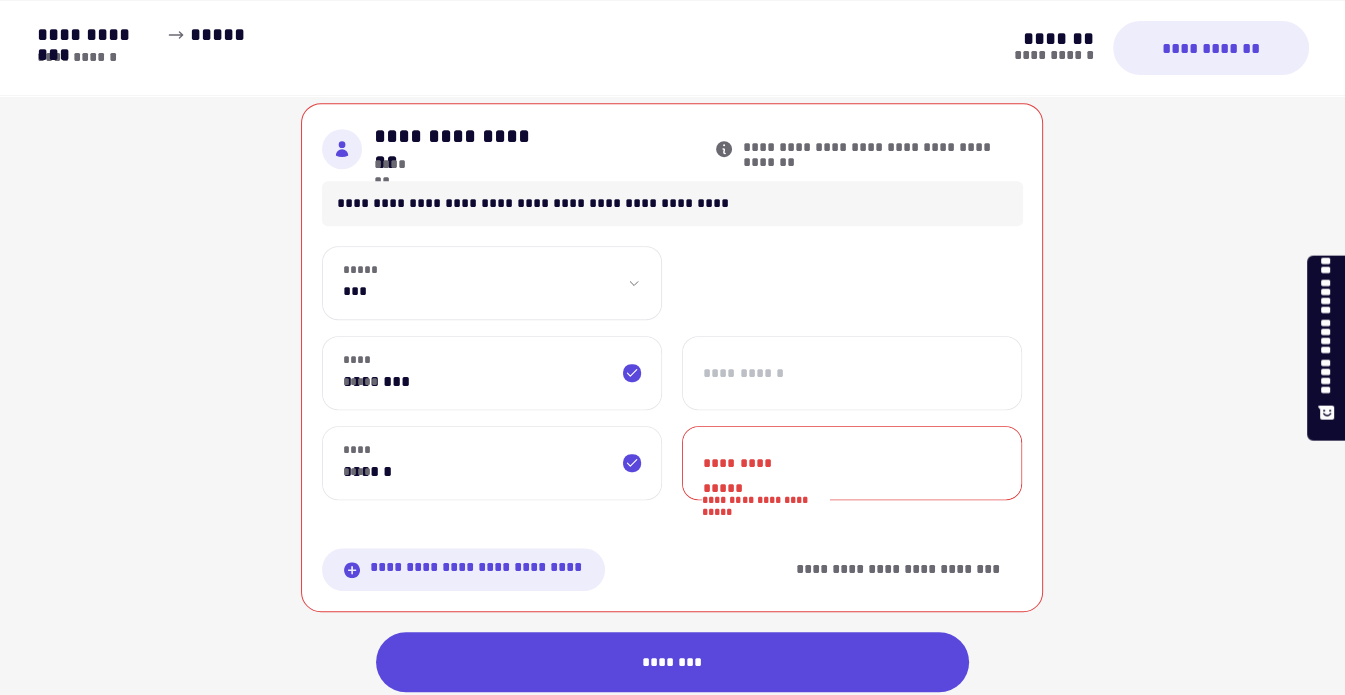 click on "[FIRST] [LAST]" at bounding box center (852, 477) 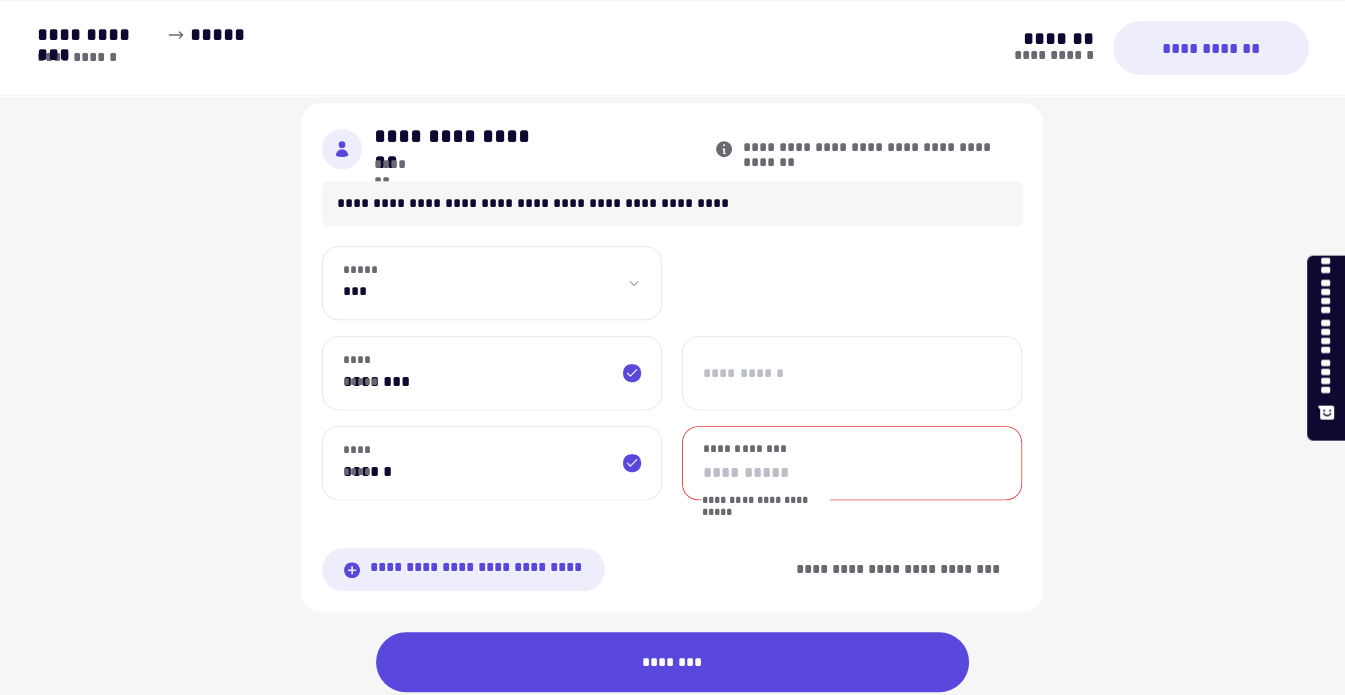 click on "**********" at bounding box center (852, 463) 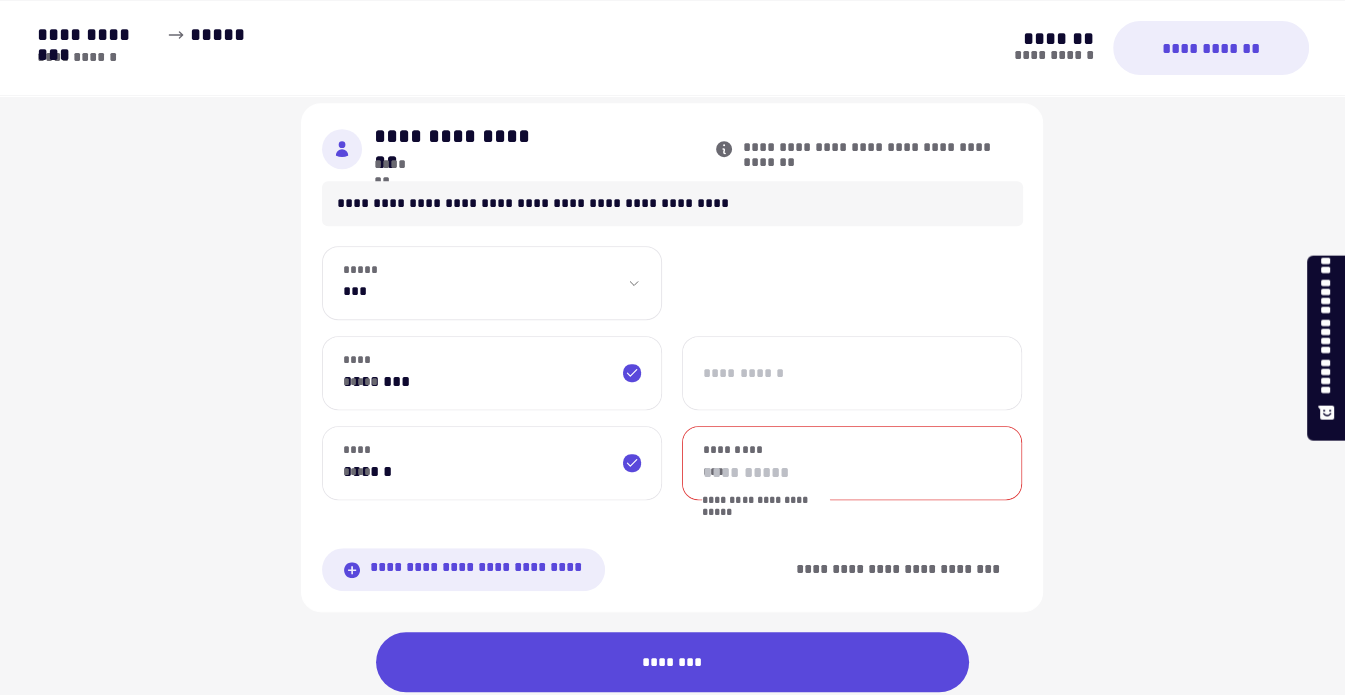 type on "**********" 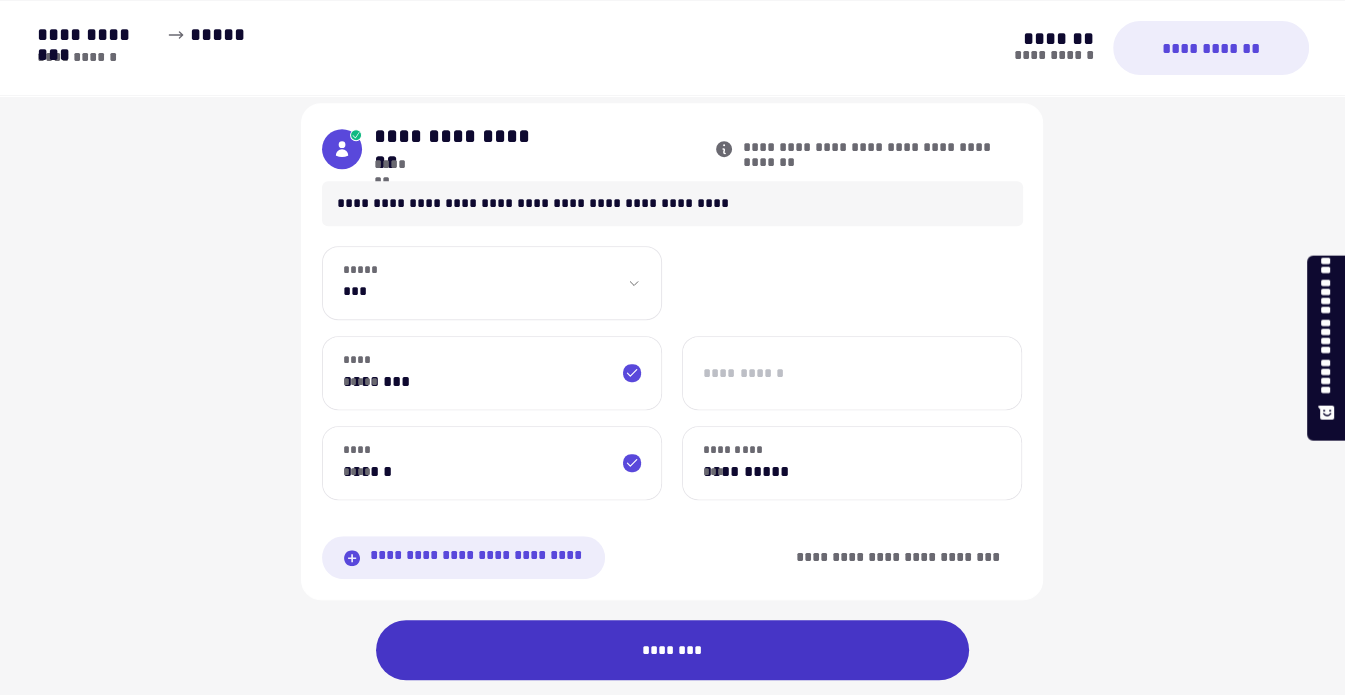 click on "********" at bounding box center [673, 650] 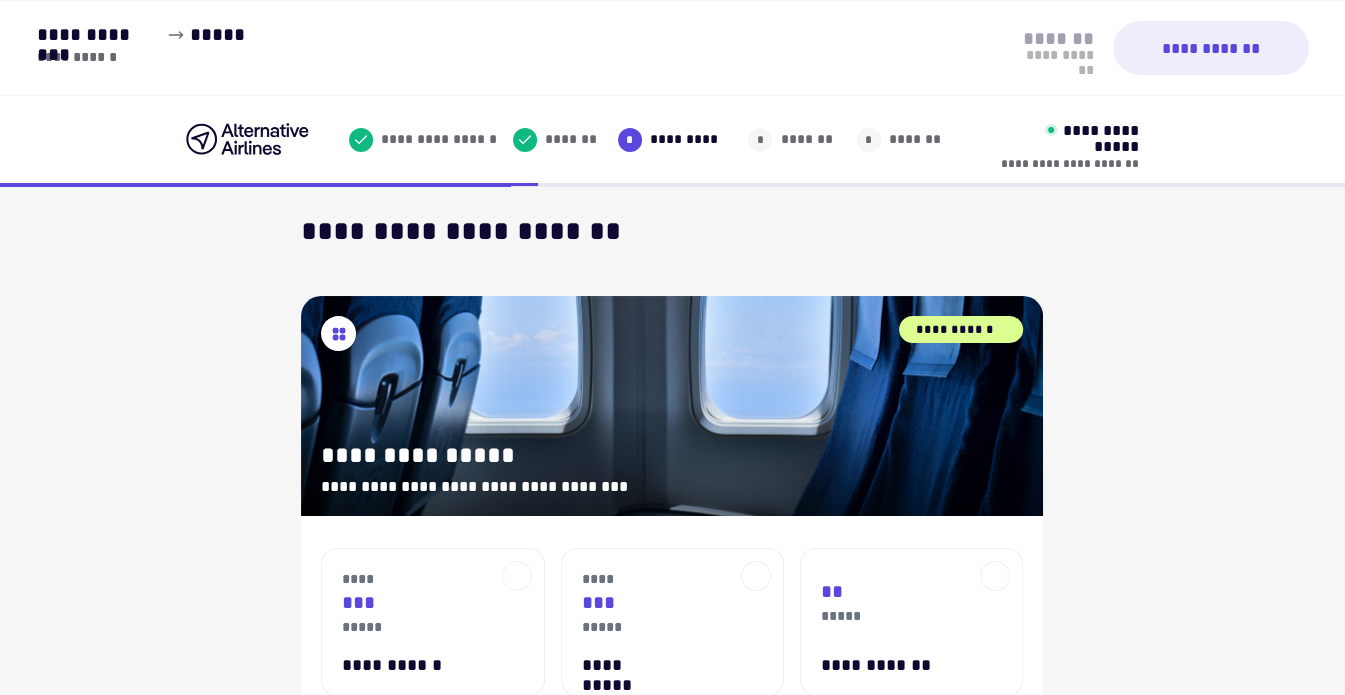 scroll, scrollTop: 0, scrollLeft: 0, axis: both 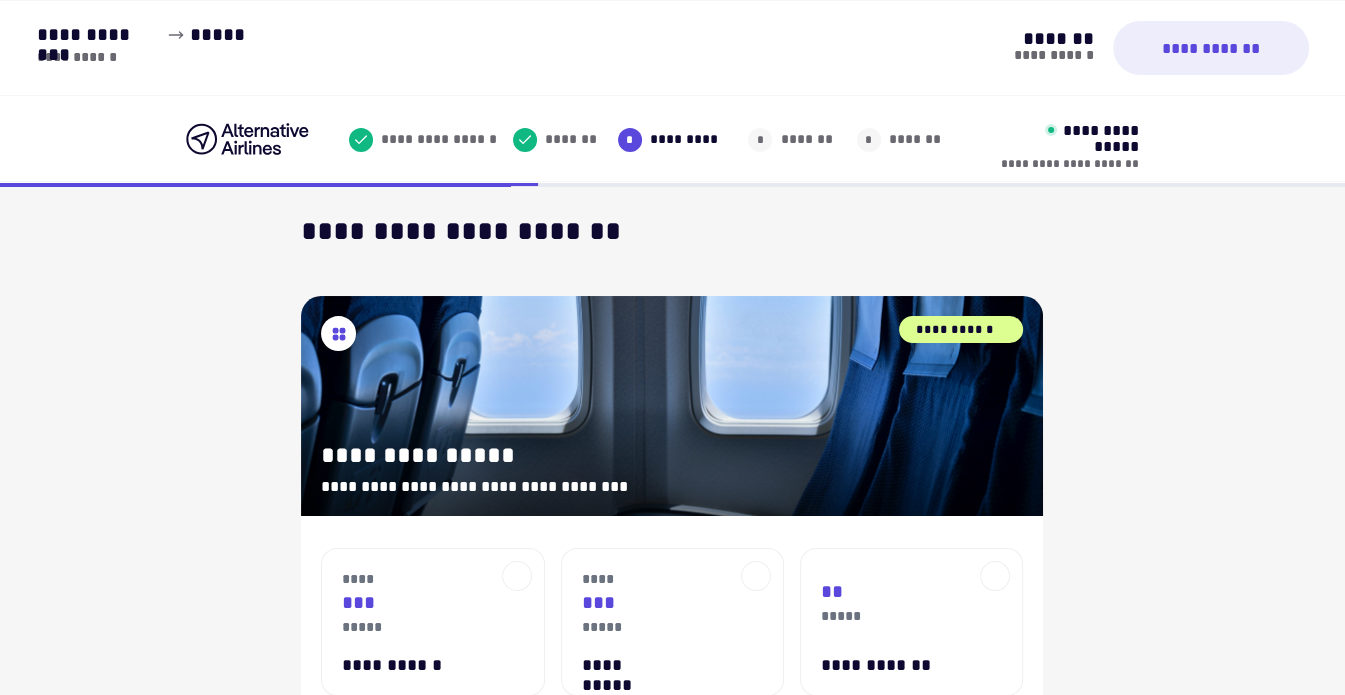 click at bounding box center (0, 695) 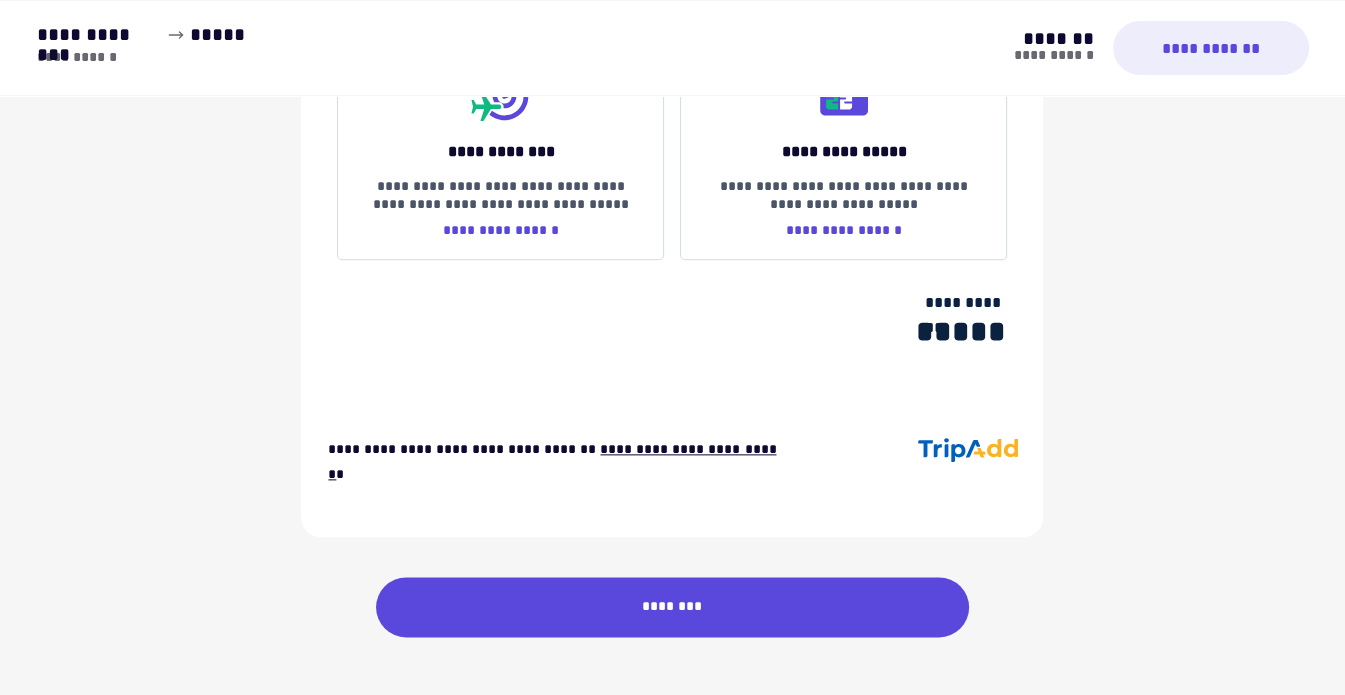 scroll, scrollTop: 2031, scrollLeft: 0, axis: vertical 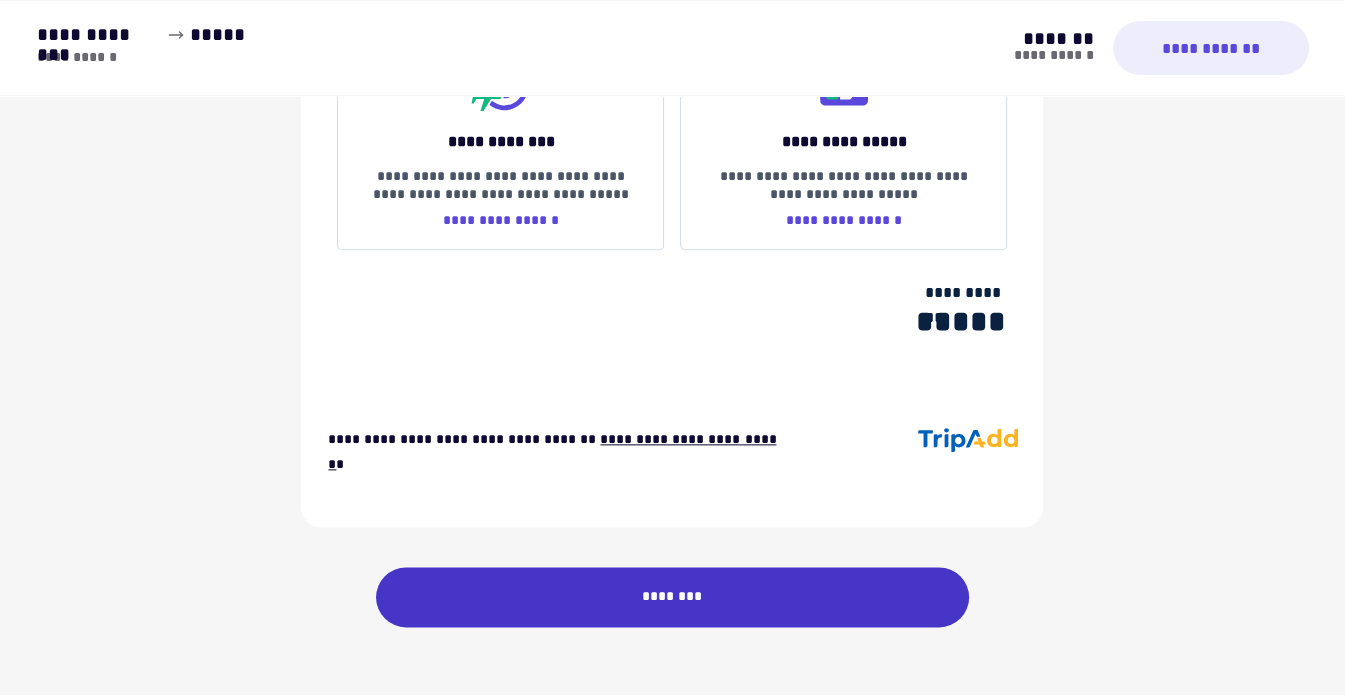 click on "********" at bounding box center [673, 597] 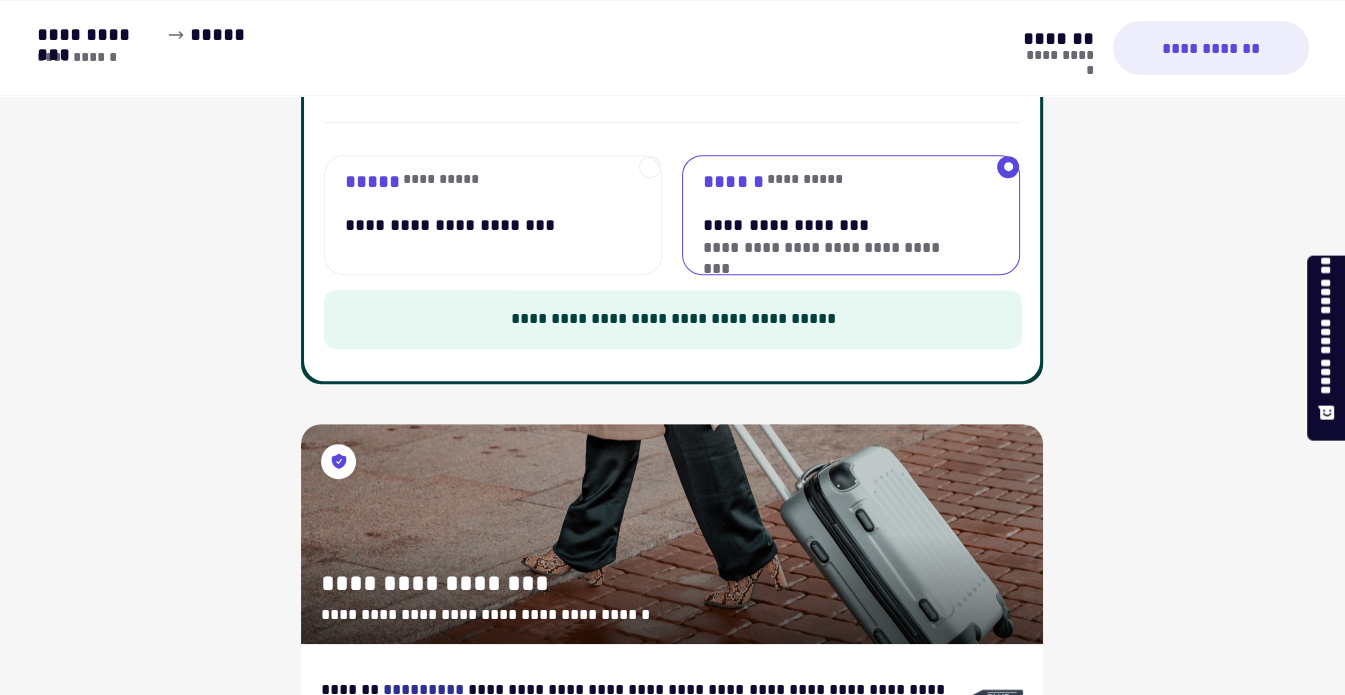 scroll, scrollTop: 800, scrollLeft: 0, axis: vertical 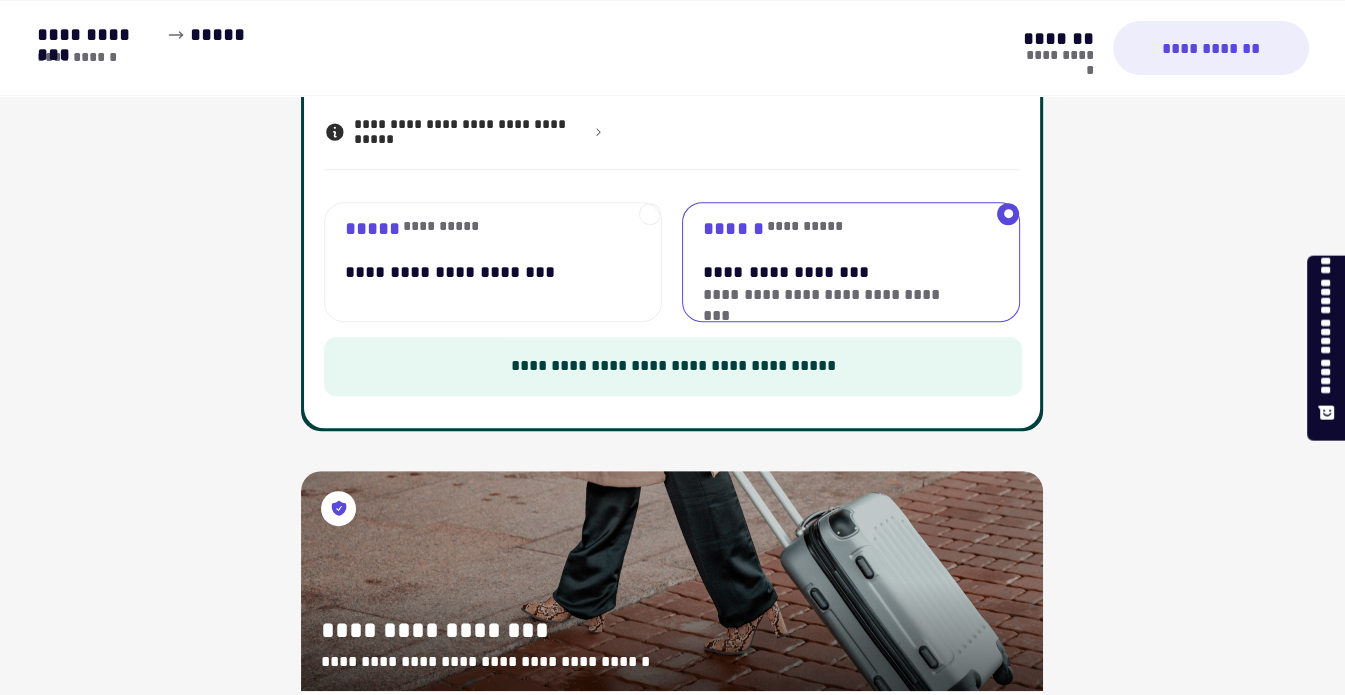 click on "**********" at bounding box center [482, 262] 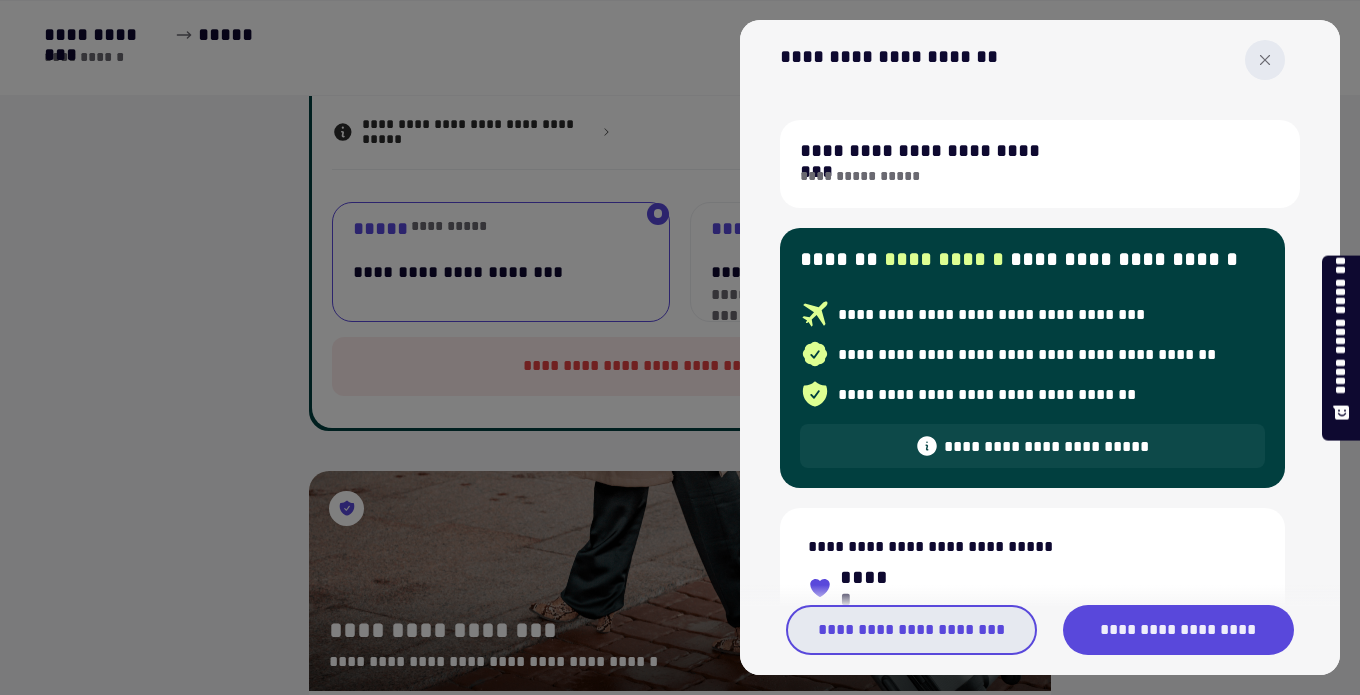 click on "**********" at bounding box center [911, 630] 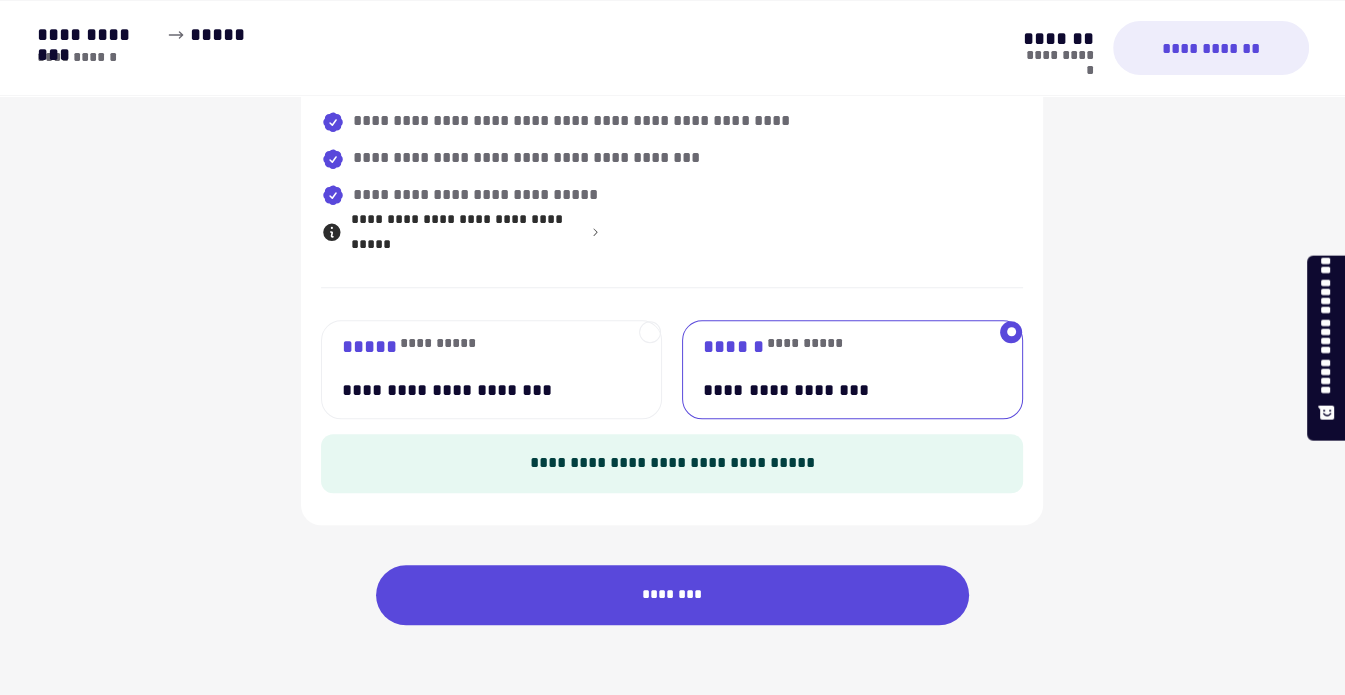 scroll, scrollTop: 1516, scrollLeft: 0, axis: vertical 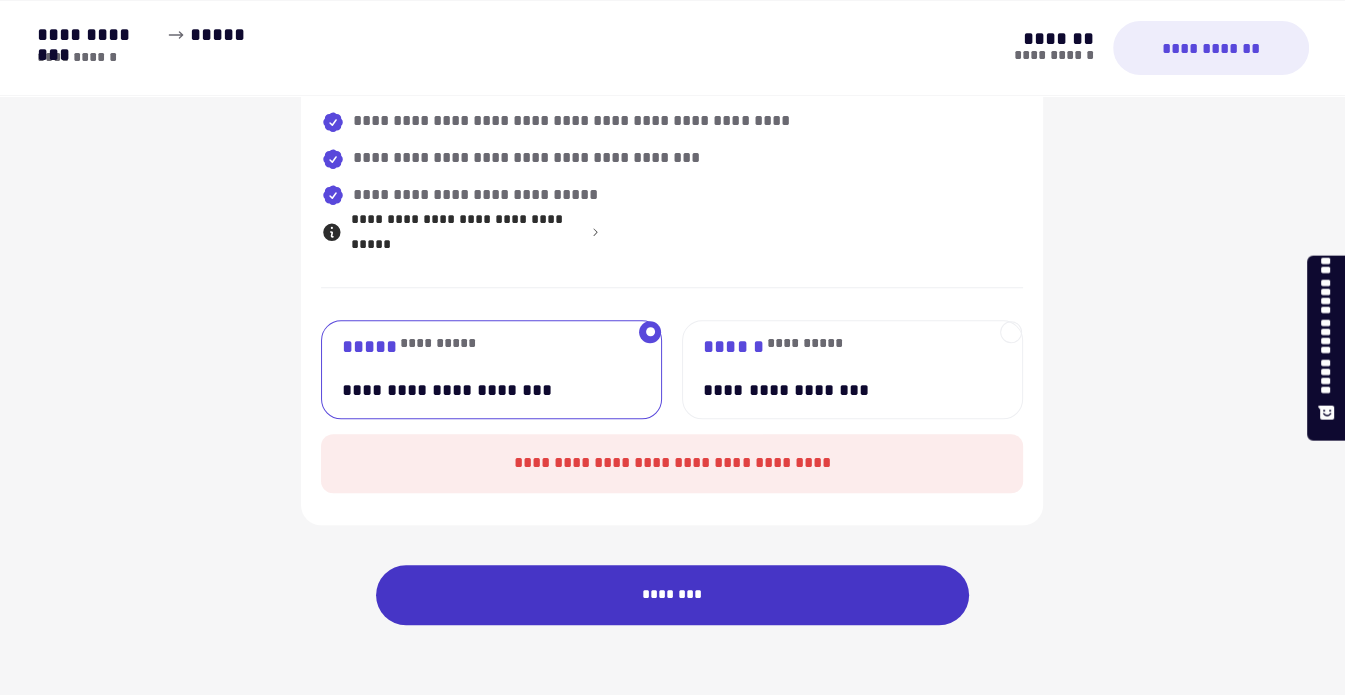 click on "********" at bounding box center (673, 595) 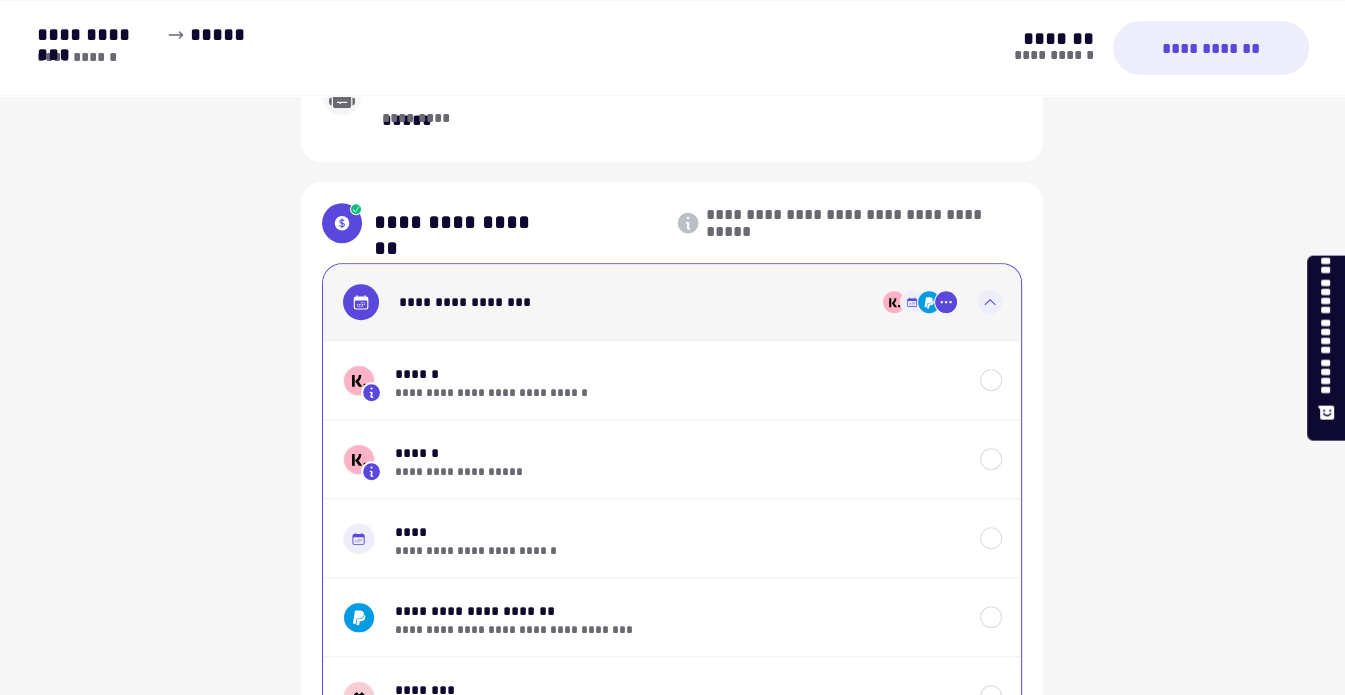 scroll, scrollTop: 1300, scrollLeft: 0, axis: vertical 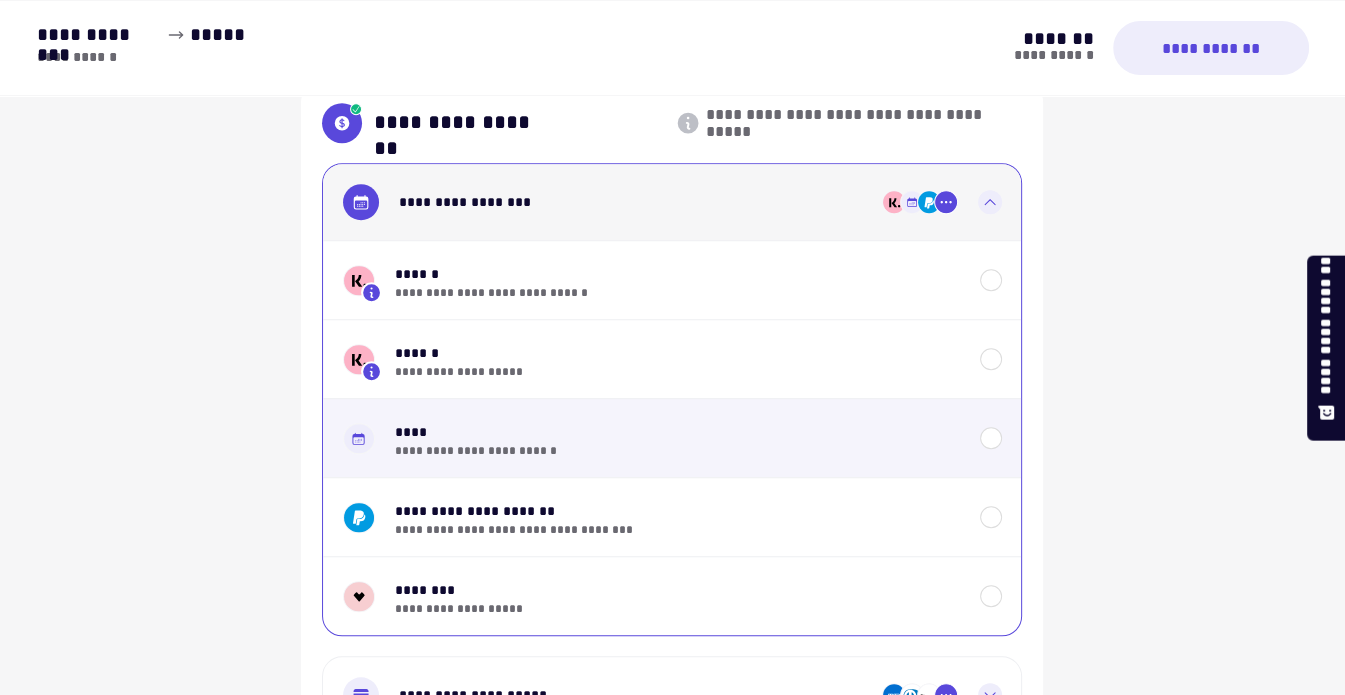 click on "****" at bounding box center [677, 432] 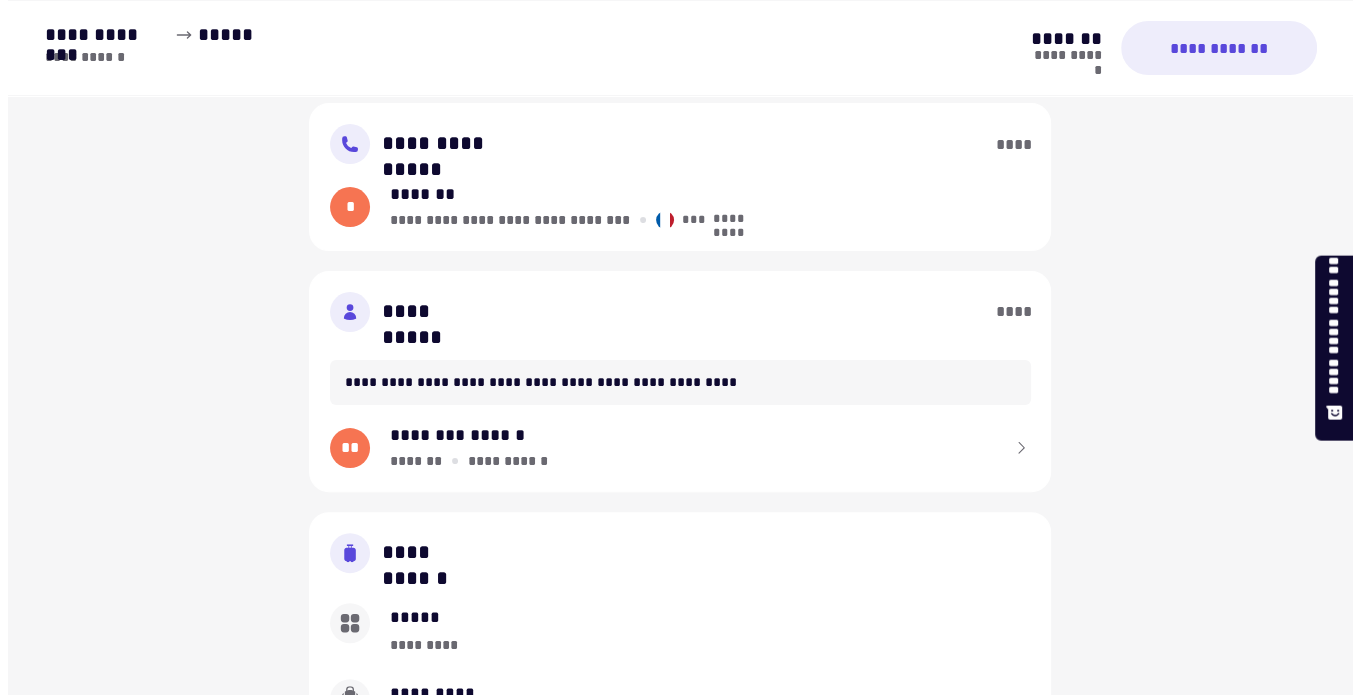 scroll, scrollTop: 500, scrollLeft: 0, axis: vertical 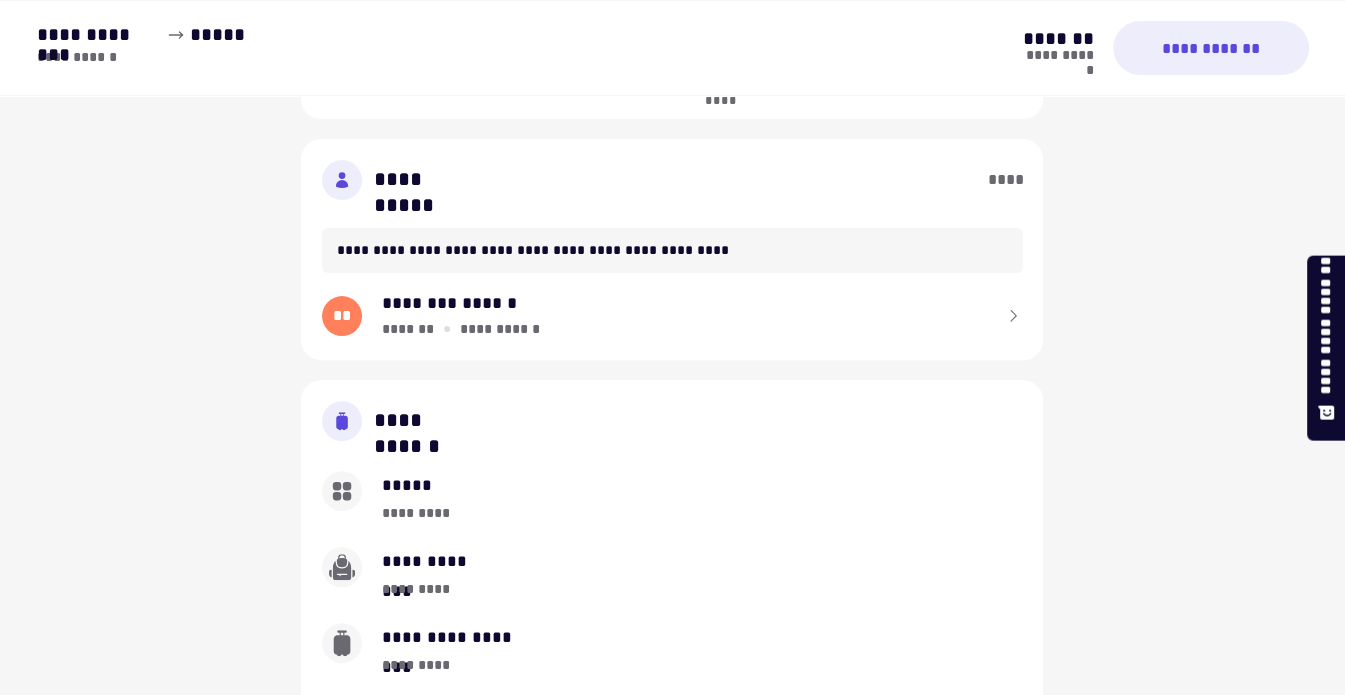 click 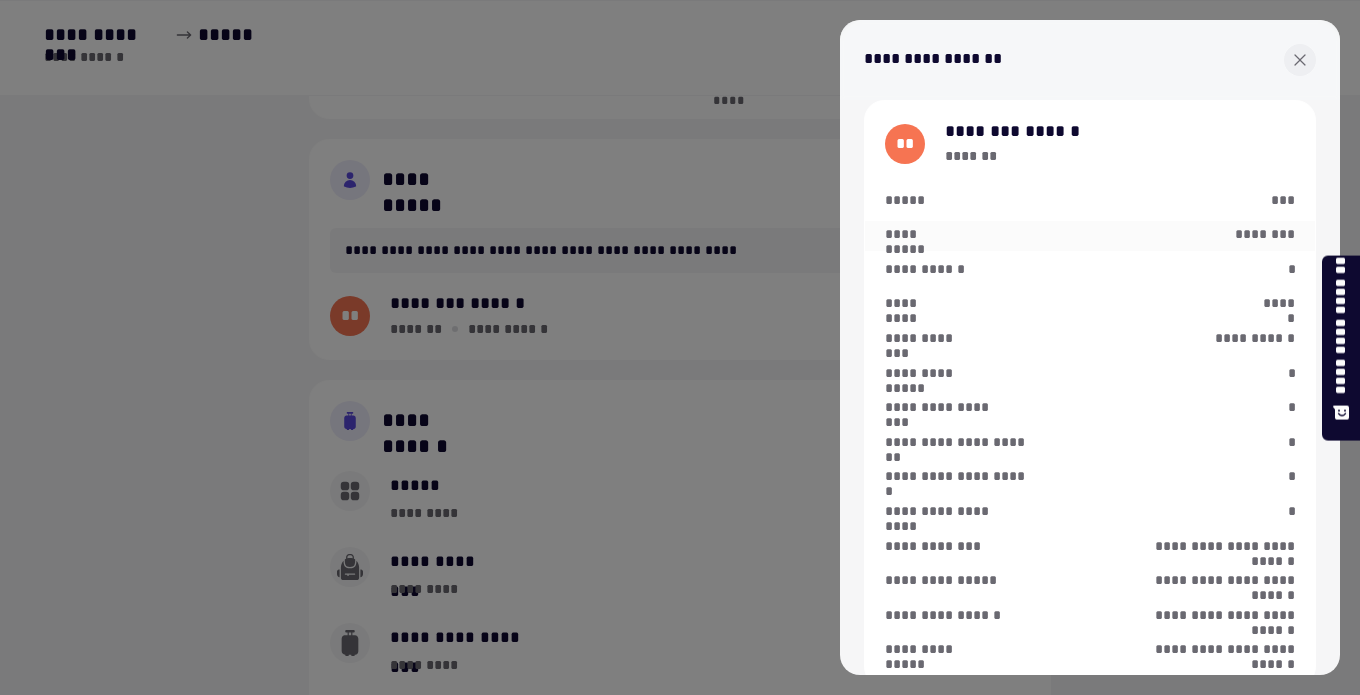 click on "********" at bounding box center [1255, 236] 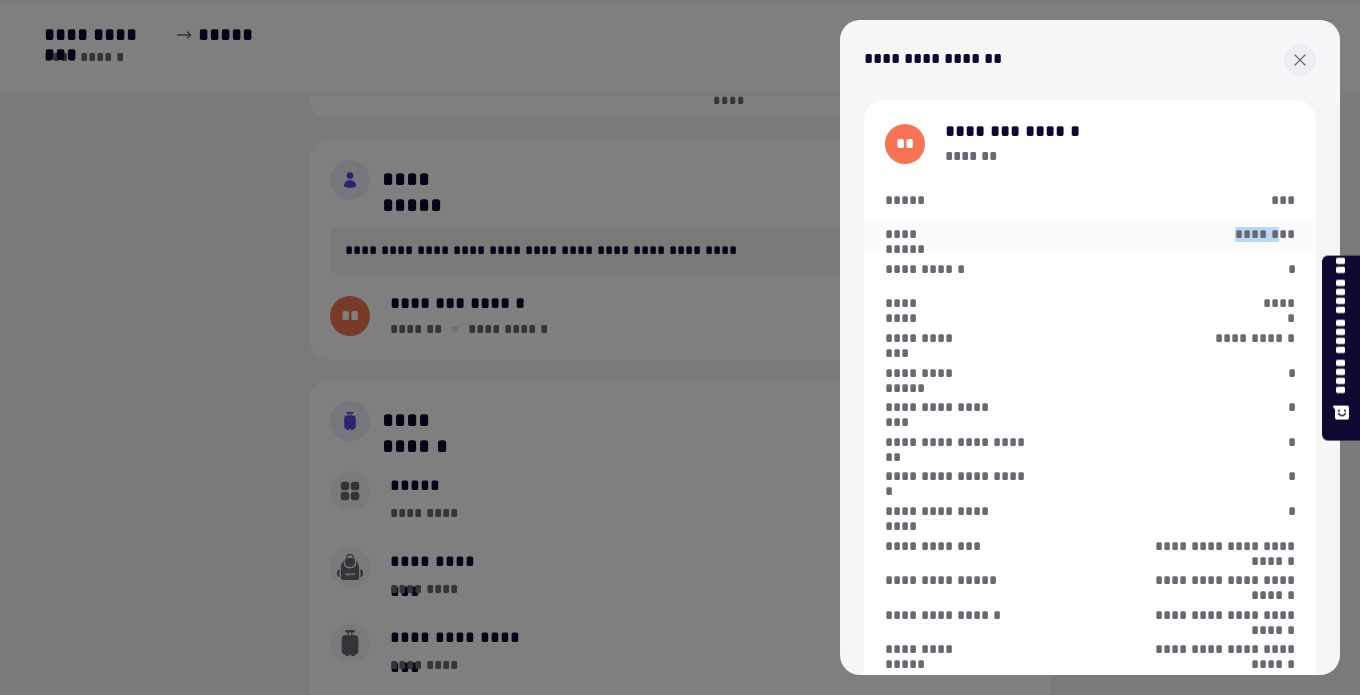 drag, startPoint x: 1268, startPoint y: 242, endPoint x: 1138, endPoint y: 235, distance: 130.18832 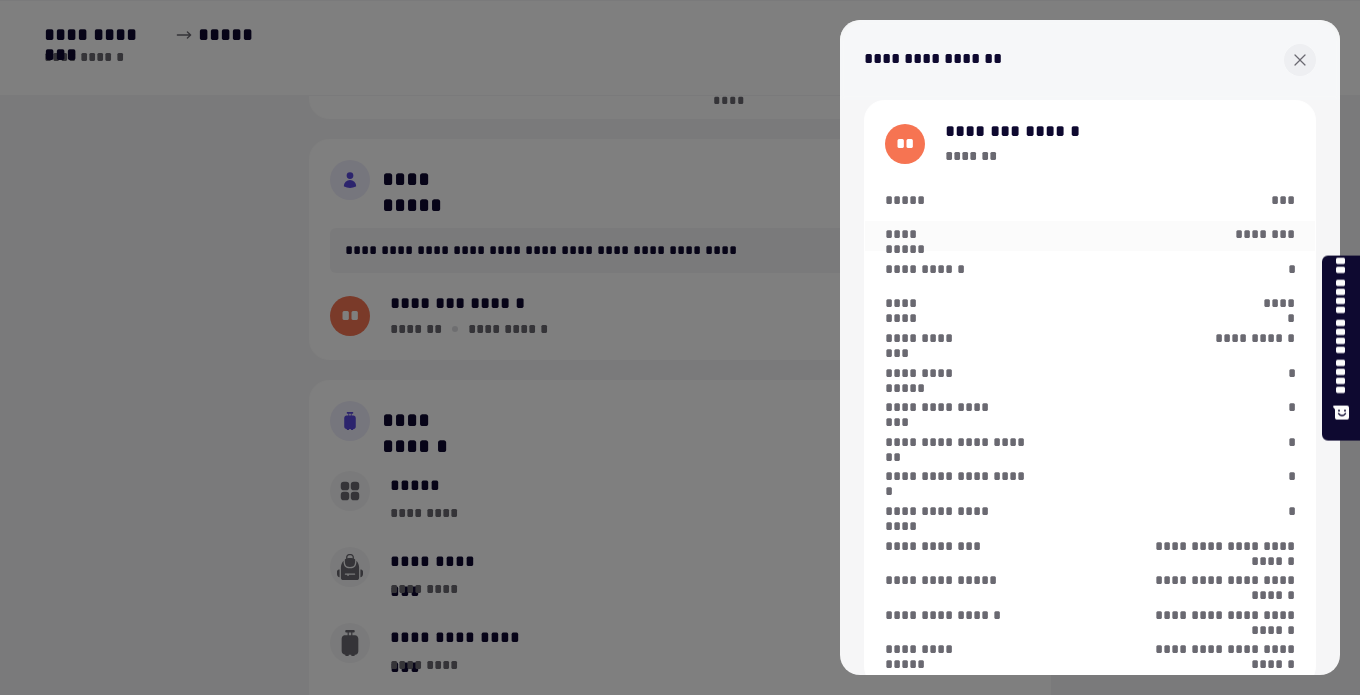 click on "**********" at bounding box center (1090, 236) 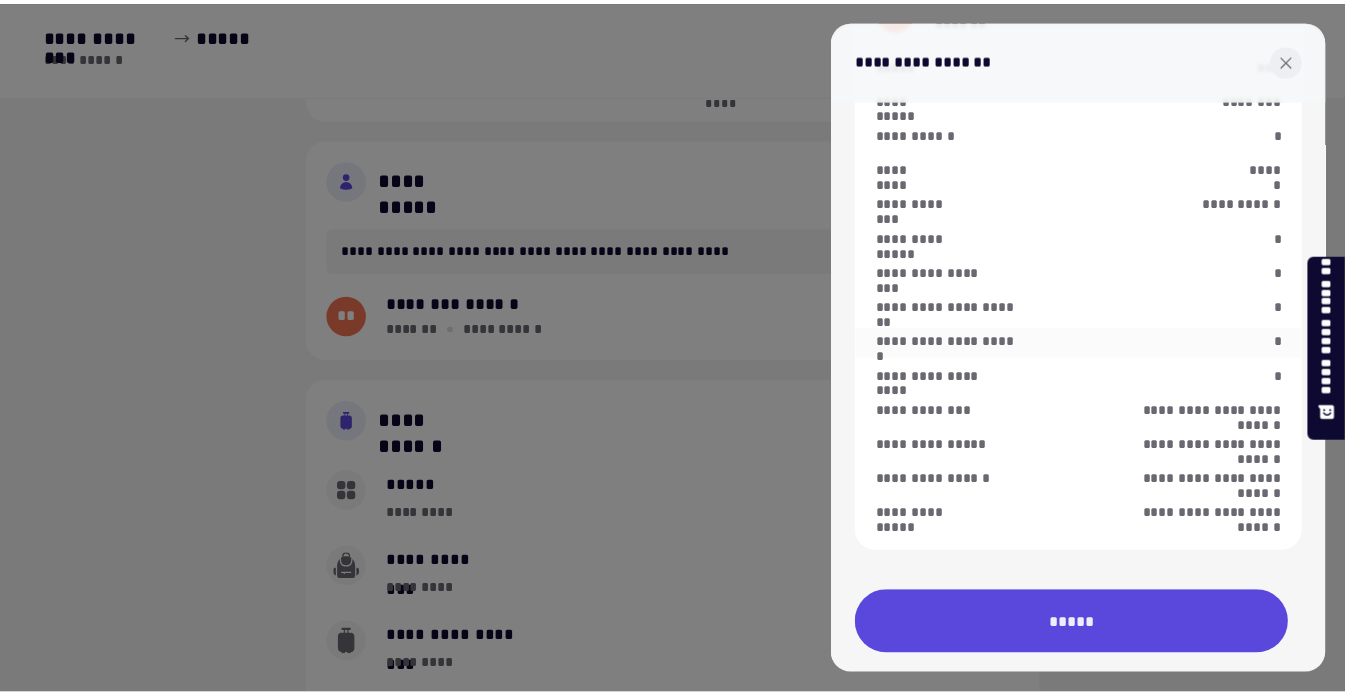 scroll, scrollTop: 35, scrollLeft: 0, axis: vertical 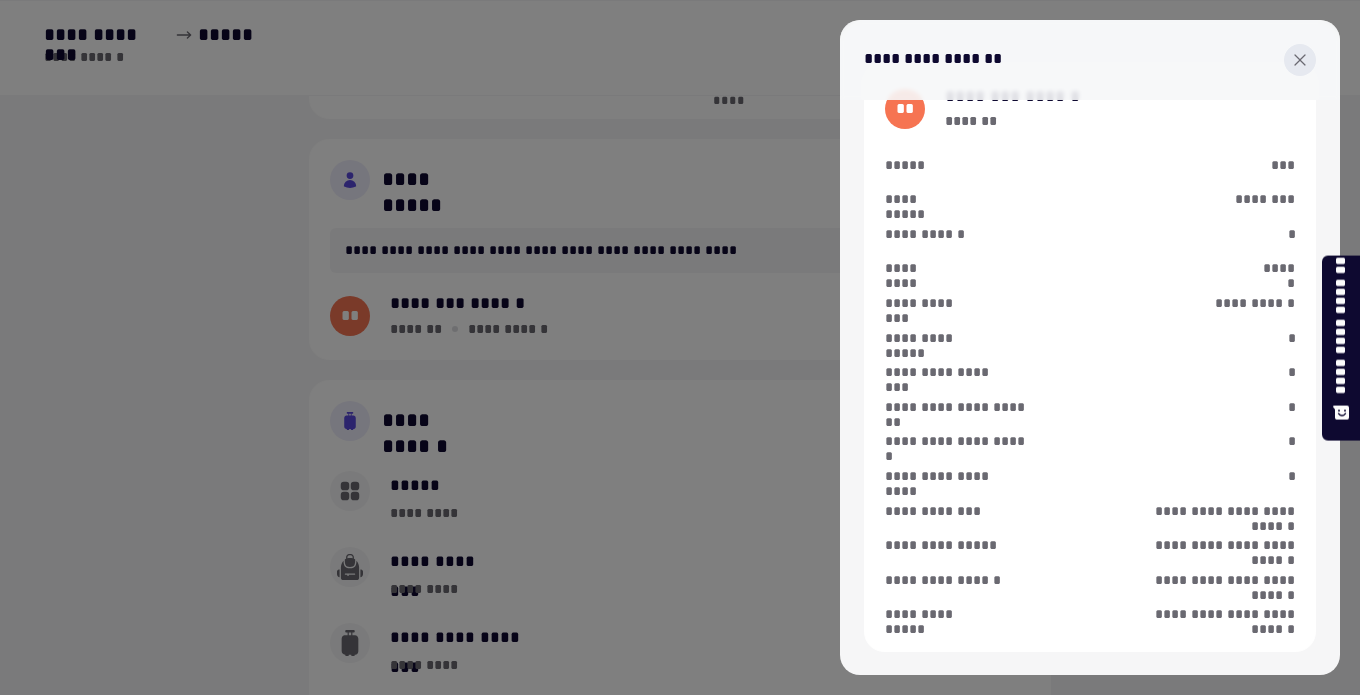 click at bounding box center [1300, 60] 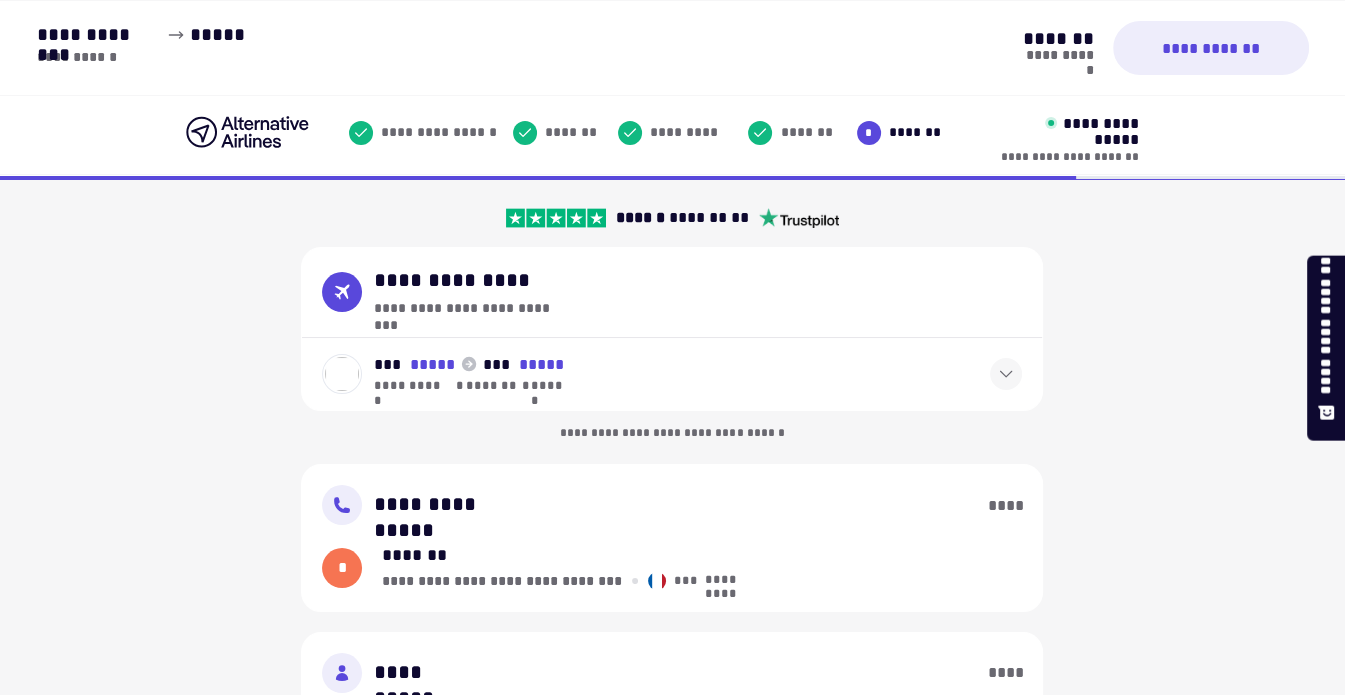 scroll, scrollTop: 0, scrollLeft: 0, axis: both 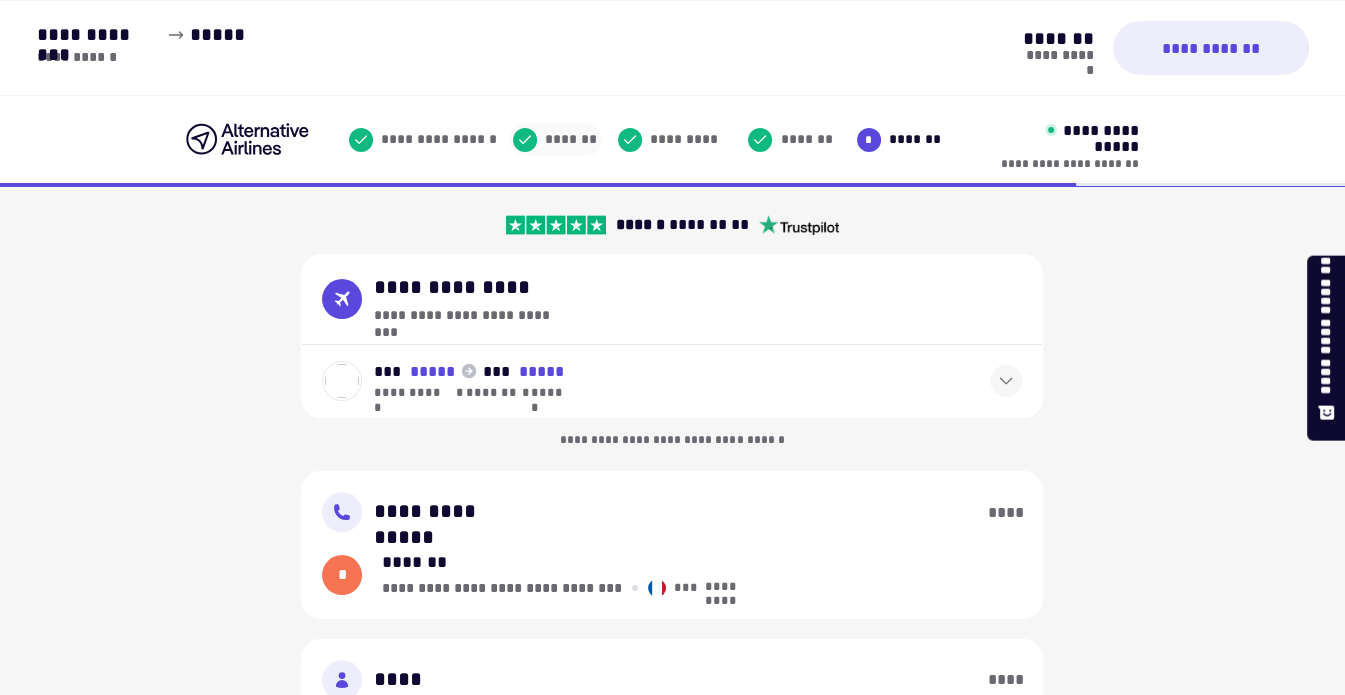 click on "*******" at bounding box center [567, 139] 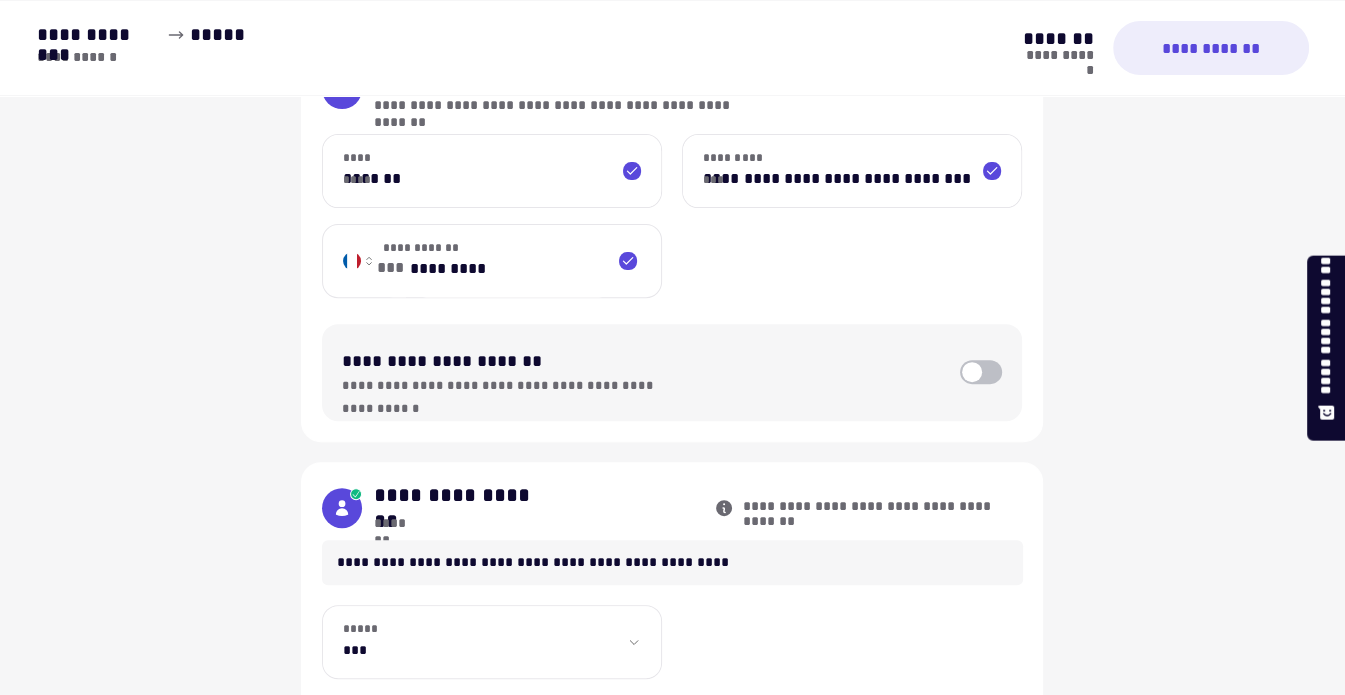 scroll, scrollTop: 500, scrollLeft: 0, axis: vertical 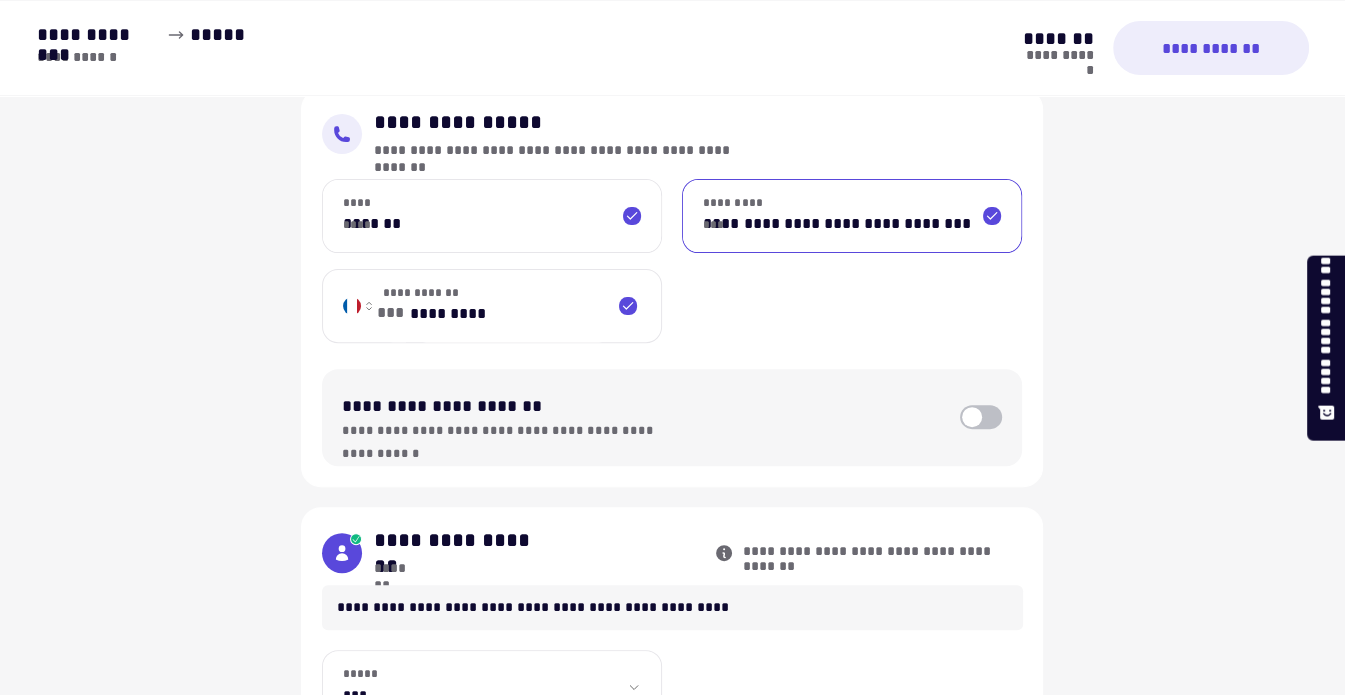 drag, startPoint x: 704, startPoint y: 206, endPoint x: 1014, endPoint y: 202, distance: 310.02582 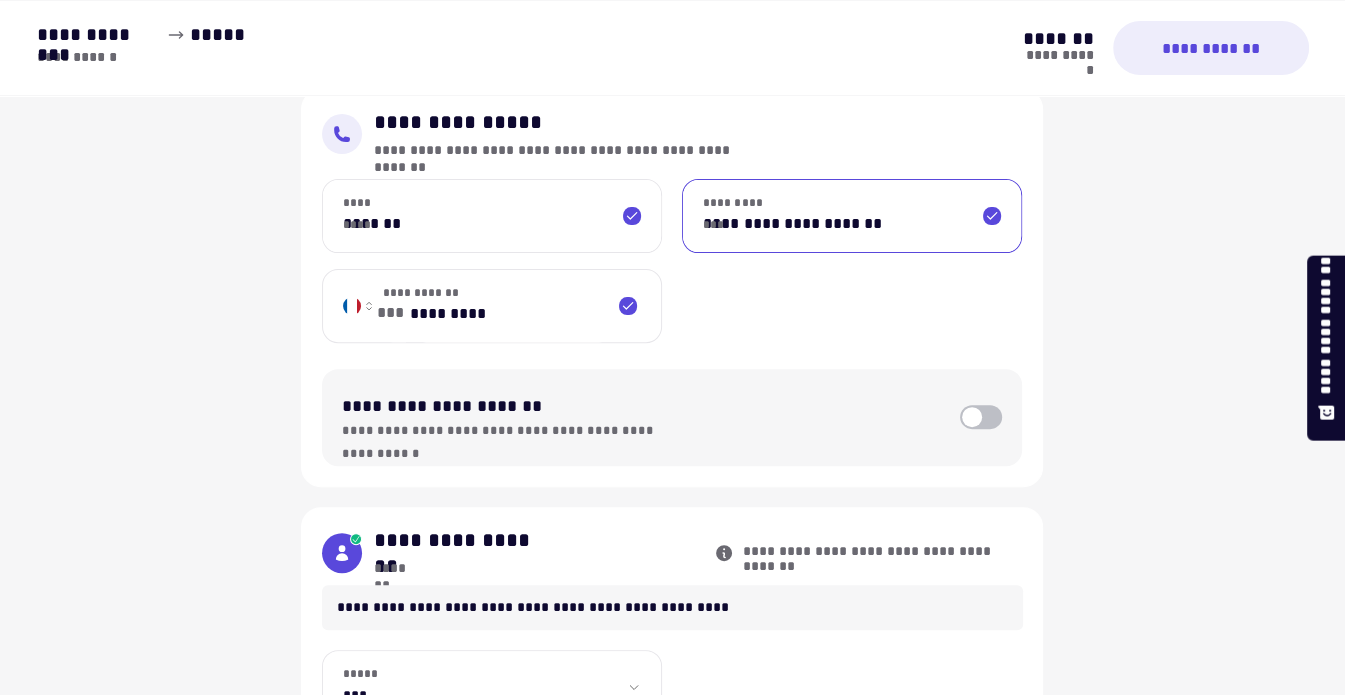 type on "**********" 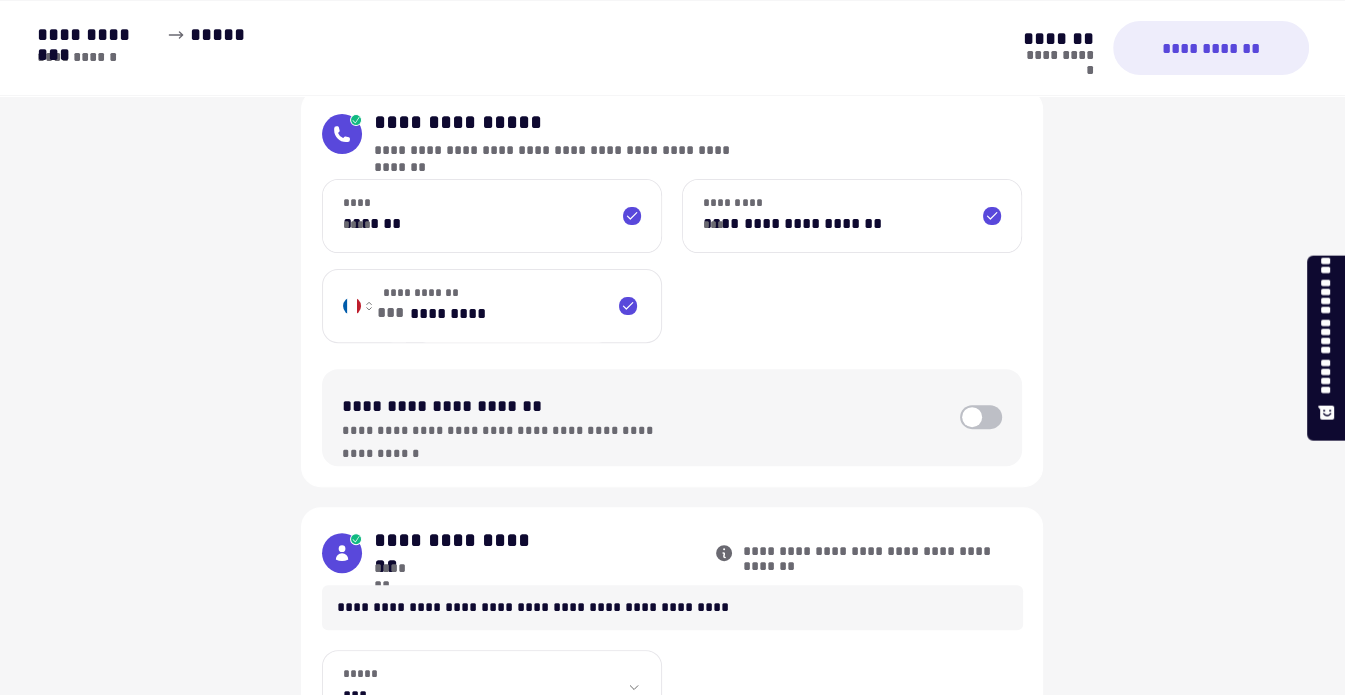click on "*******" at bounding box center [492, 216] 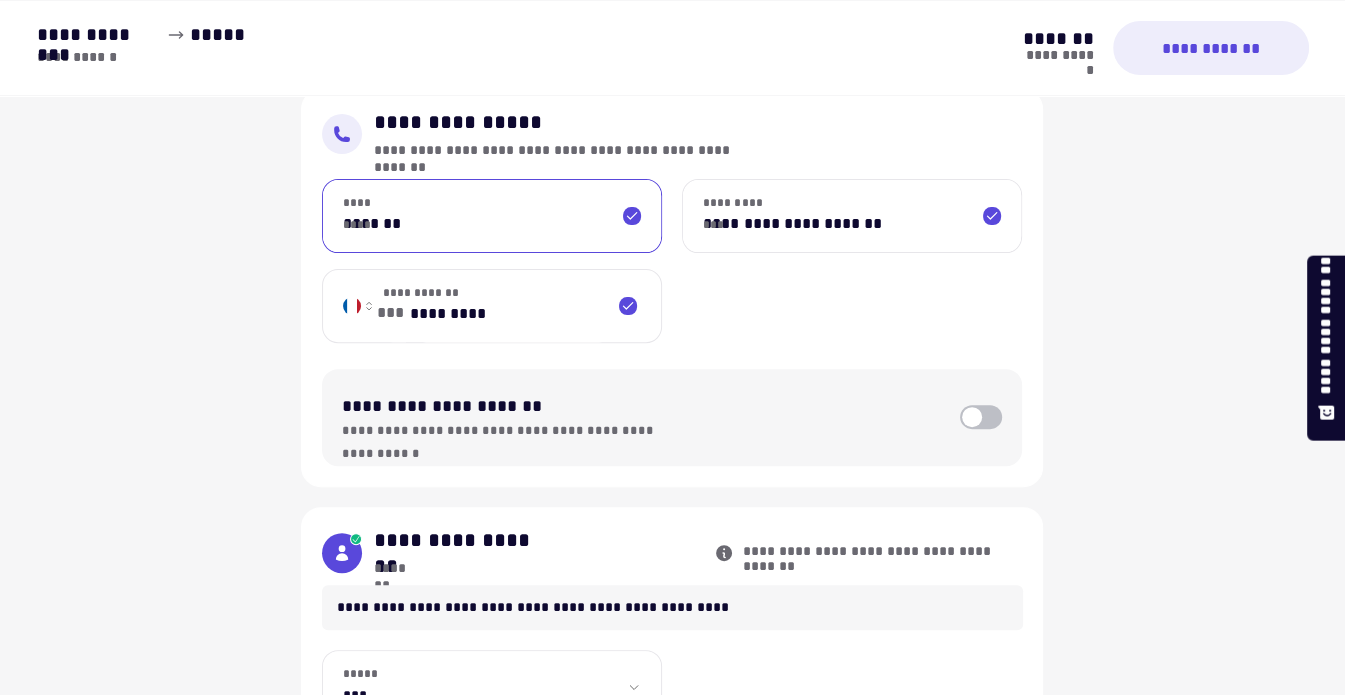 paste on "******" 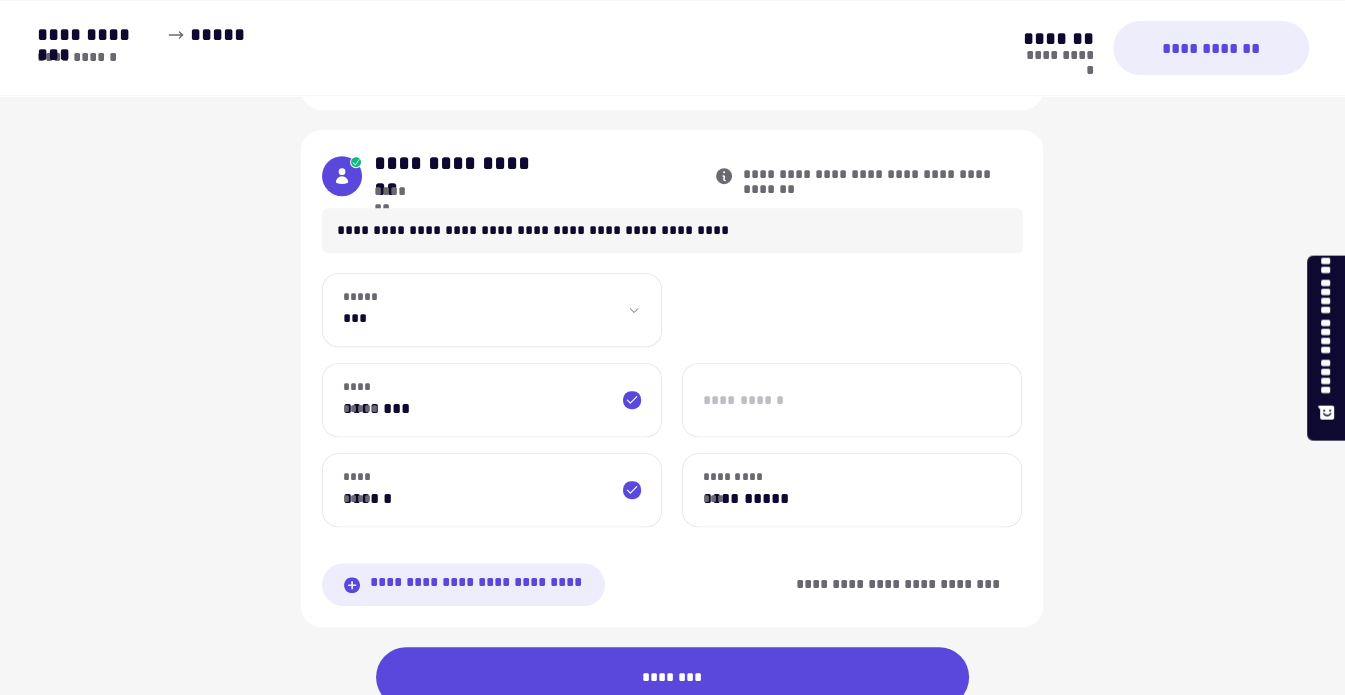 scroll, scrollTop: 900, scrollLeft: 0, axis: vertical 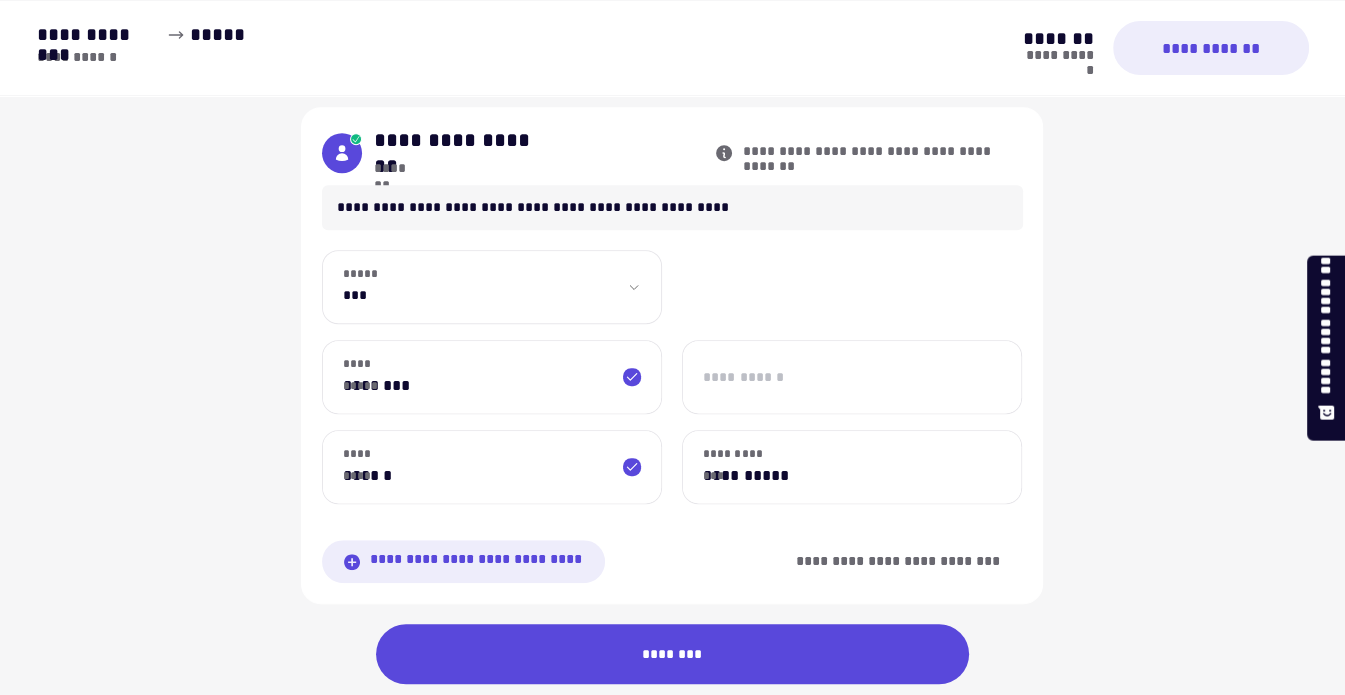 type on "**********" 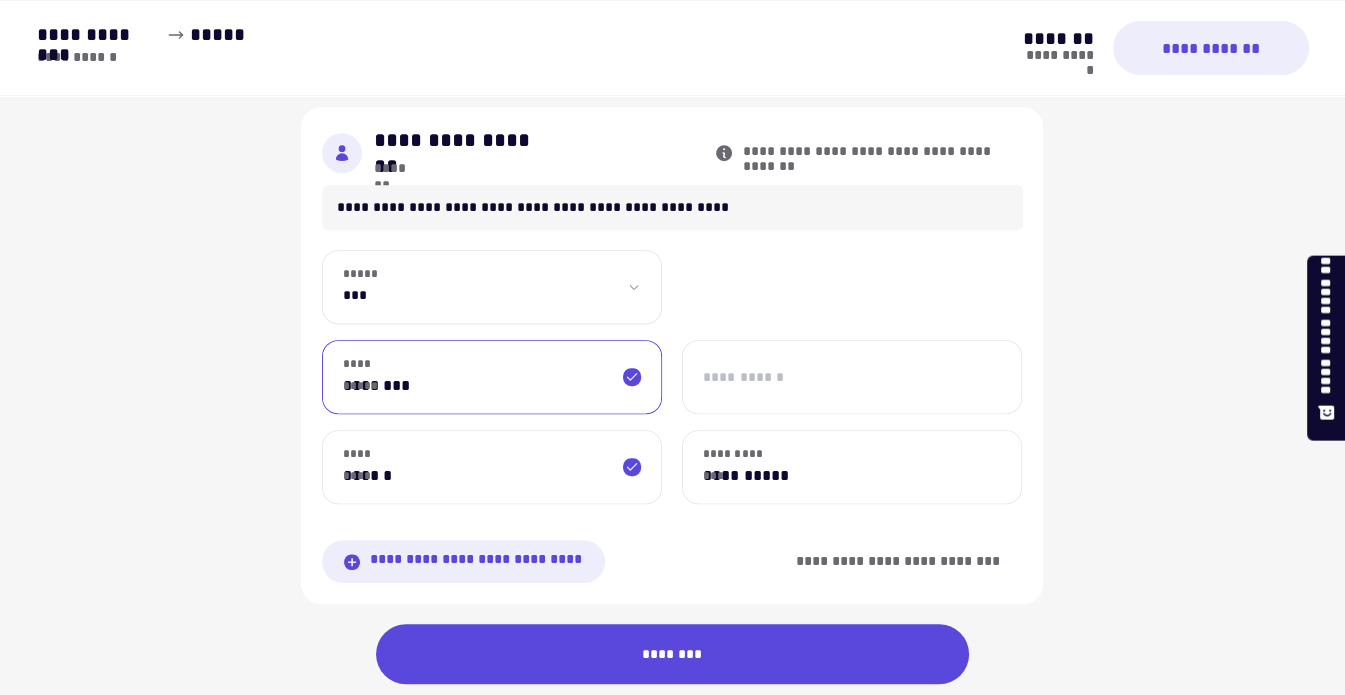drag, startPoint x: 492, startPoint y: 383, endPoint x: 177, endPoint y: 383, distance: 315 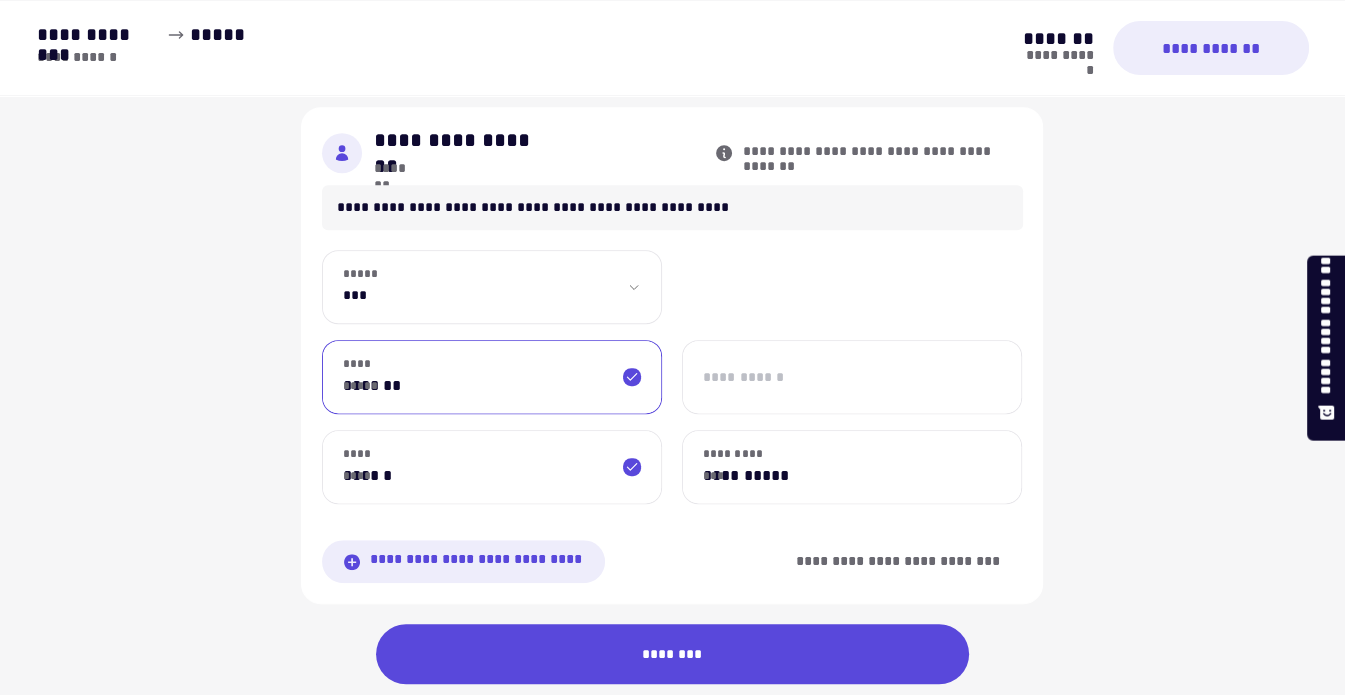 type on "*******" 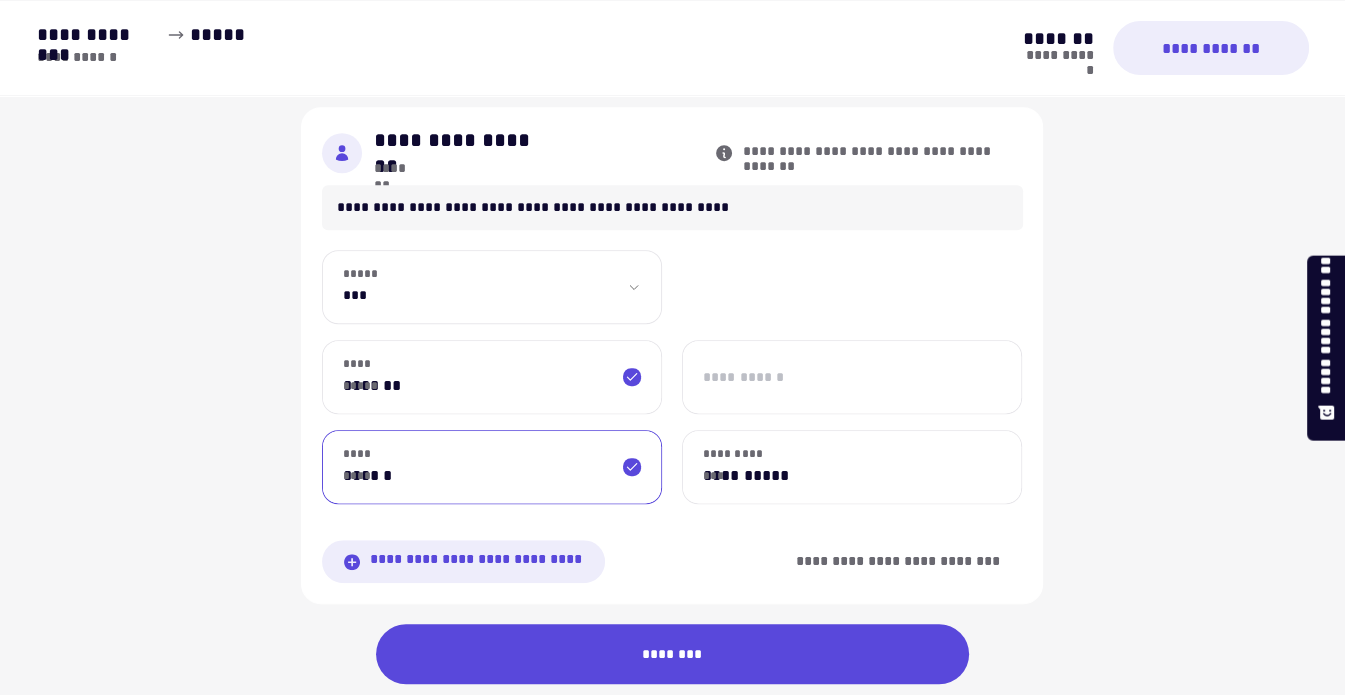 drag, startPoint x: 401, startPoint y: 476, endPoint x: 269, endPoint y: 471, distance: 132.09467 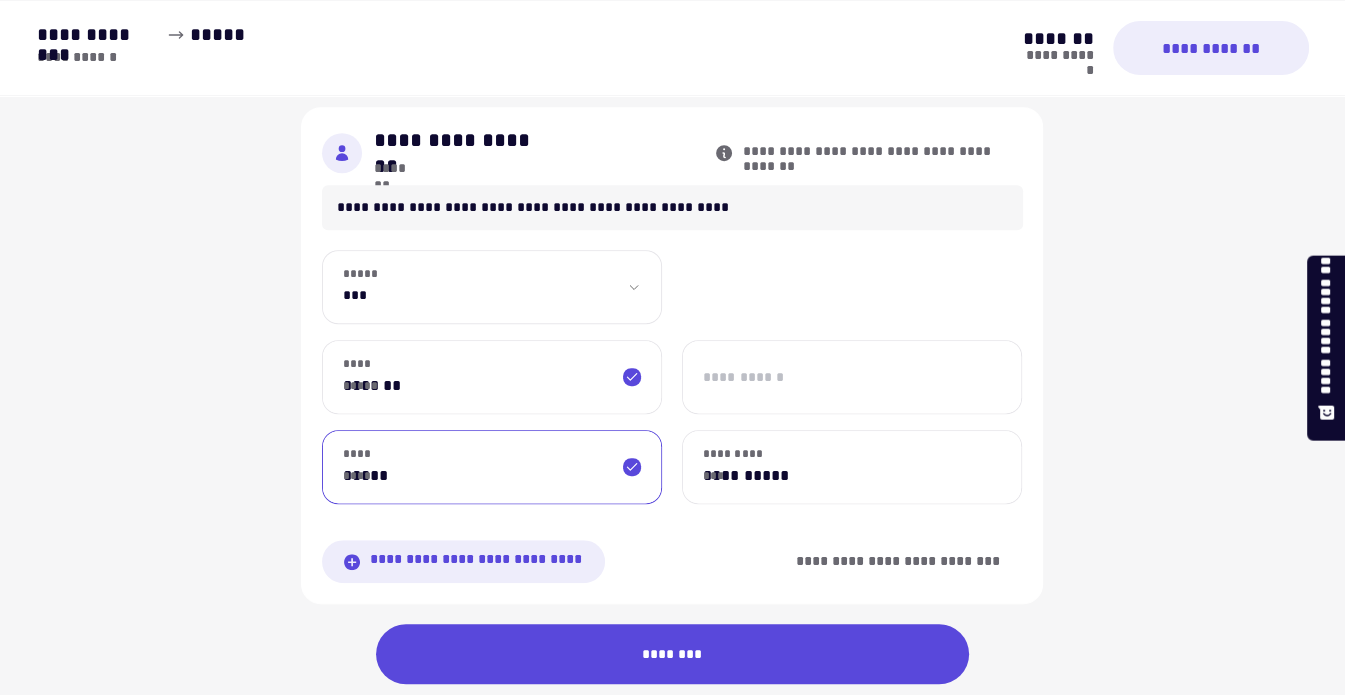 type on "*****" 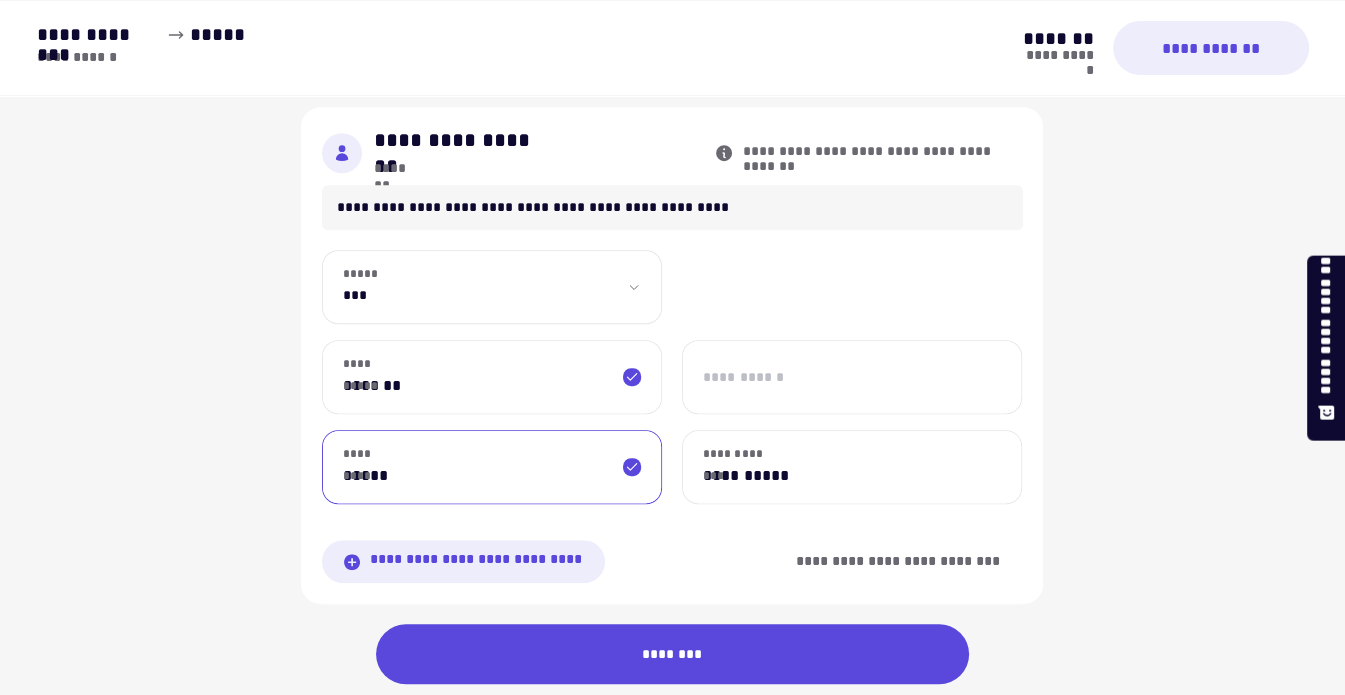 click on "**********" at bounding box center [492, 287] 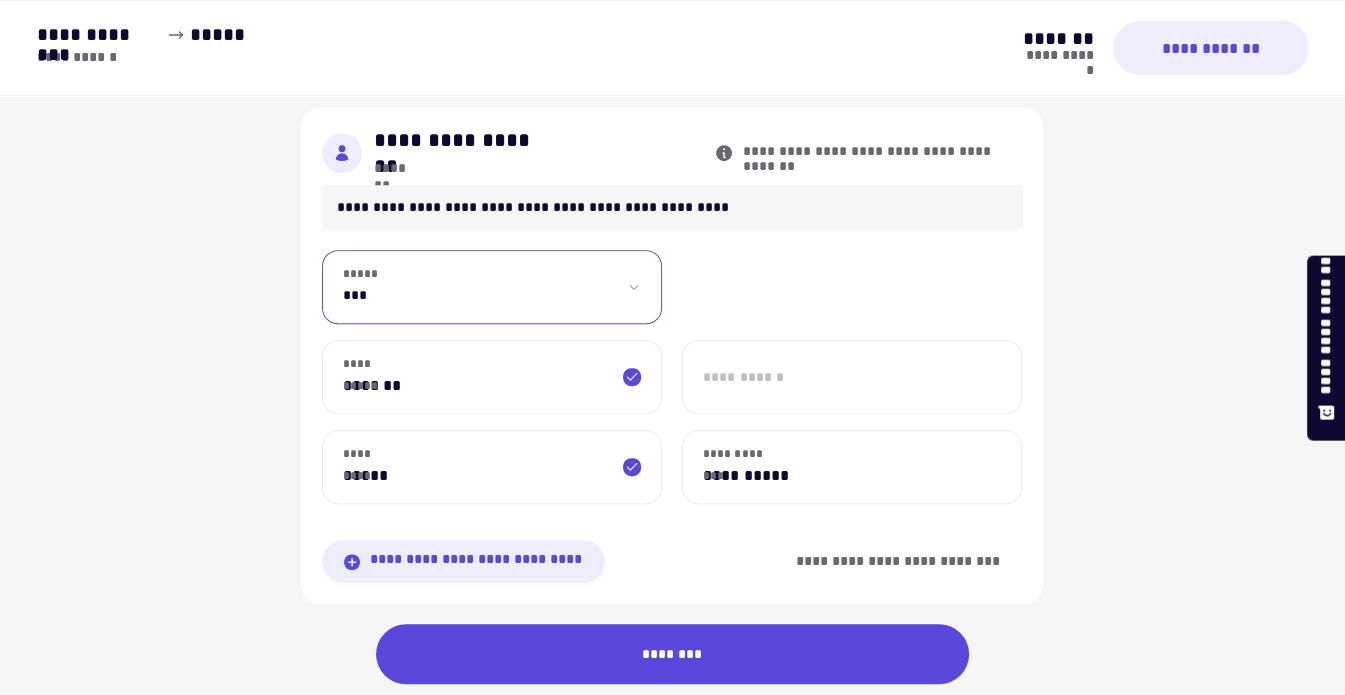 select on "****" 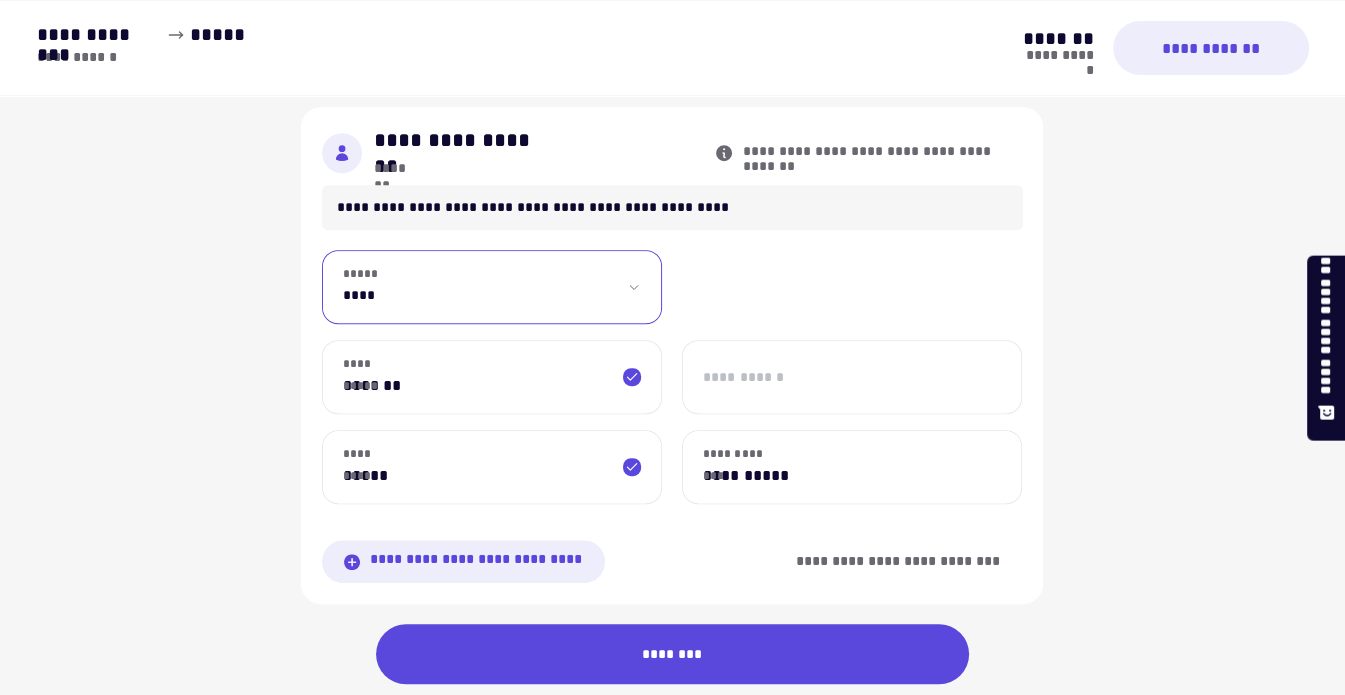 click on "**********" at bounding box center [492, 287] 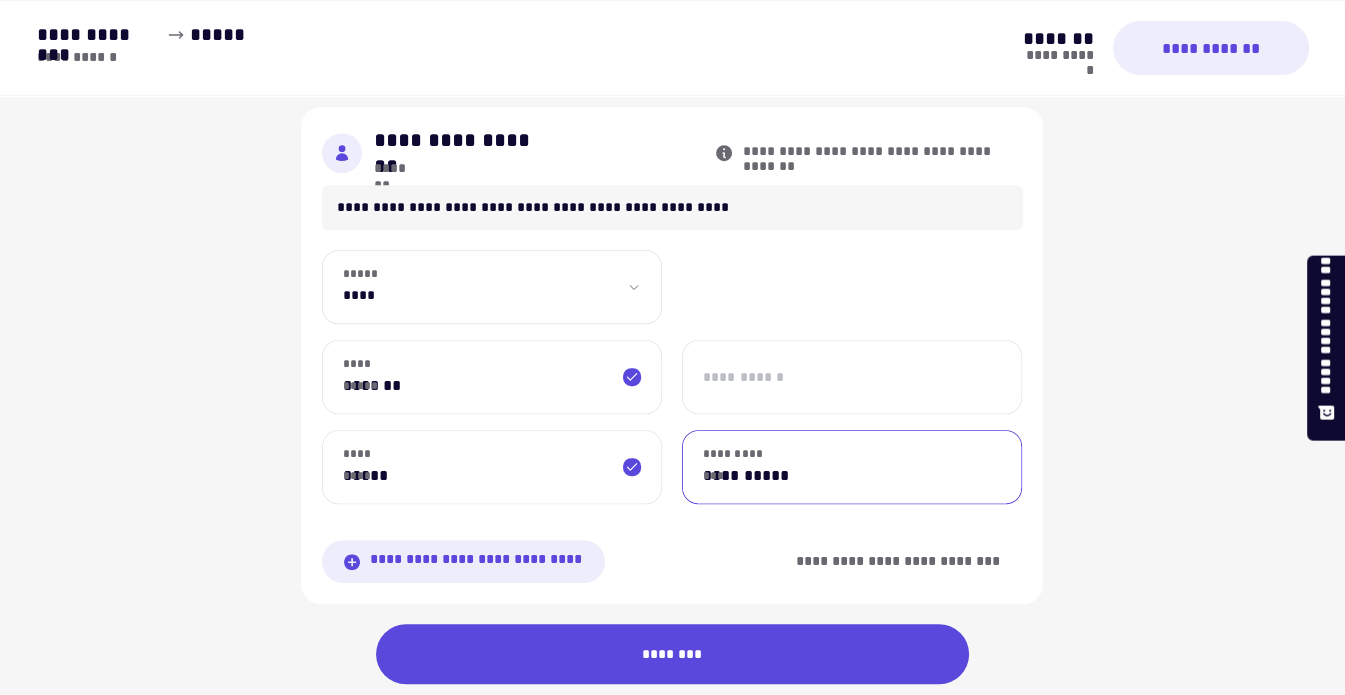 drag, startPoint x: 860, startPoint y: 494, endPoint x: 537, endPoint y: 499, distance: 323.0387 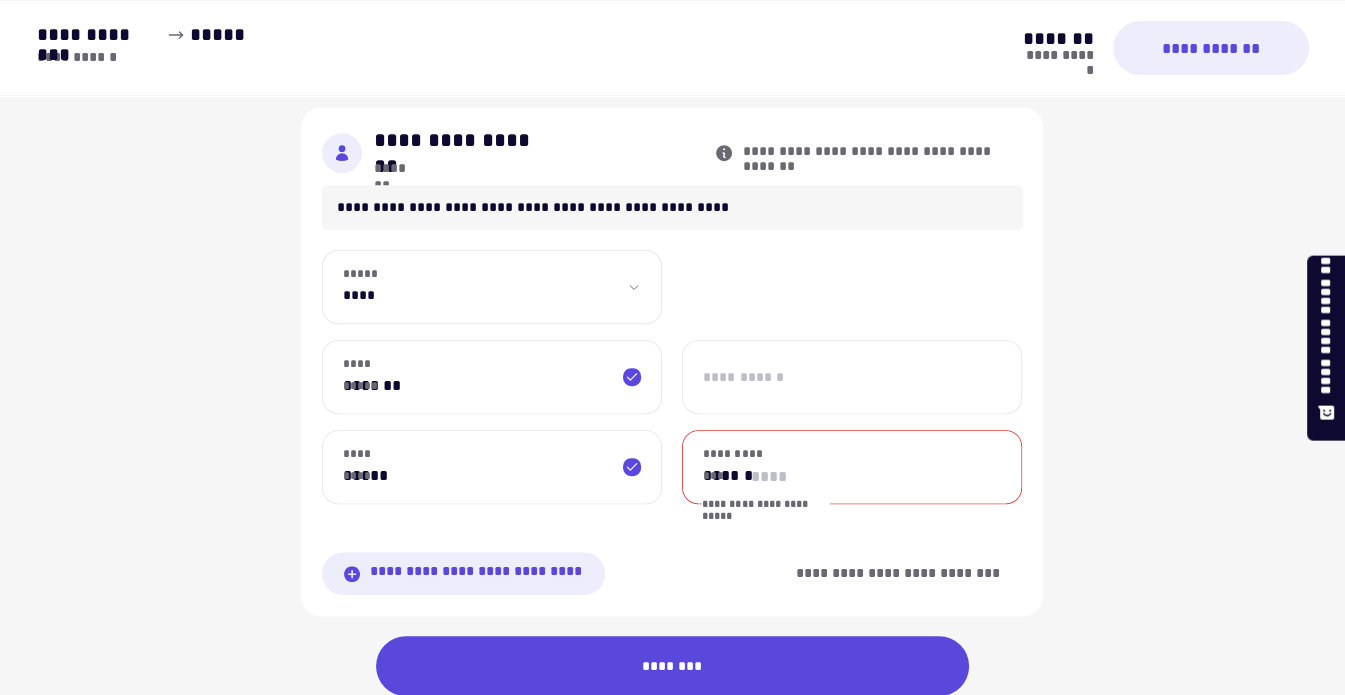 click on "******" at bounding box center [852, 467] 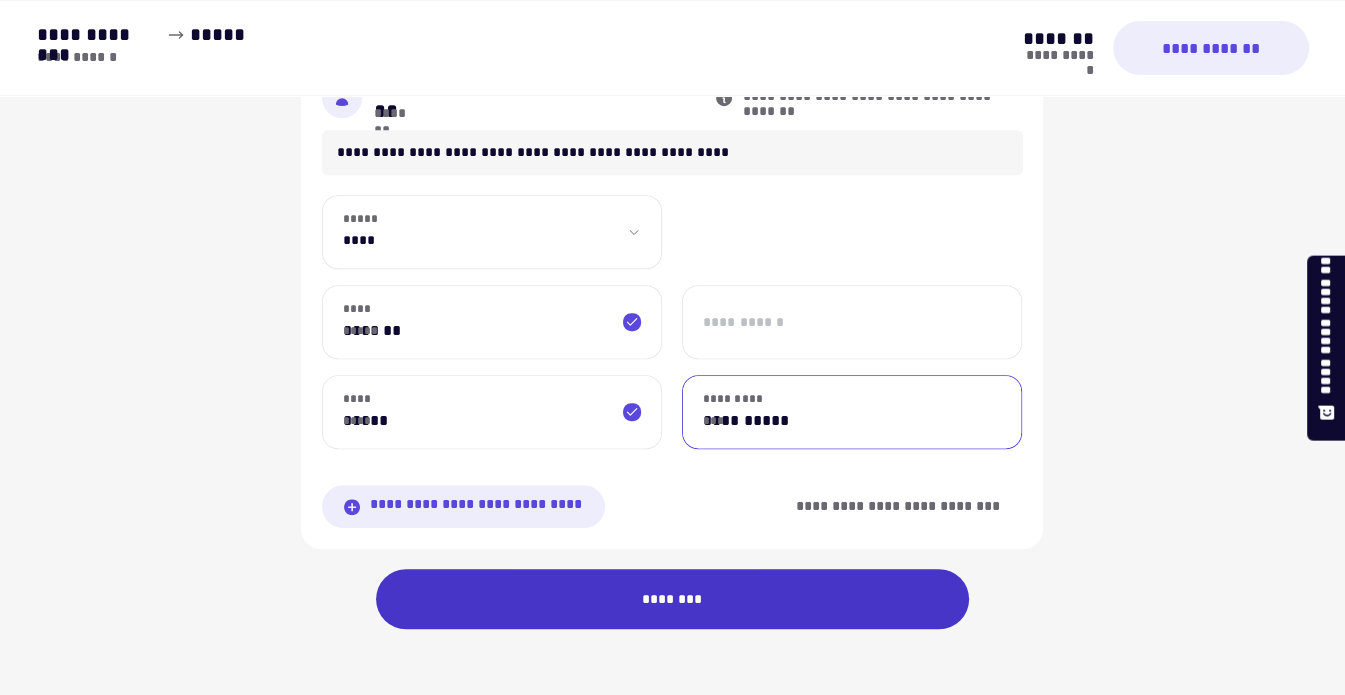 type on "**********" 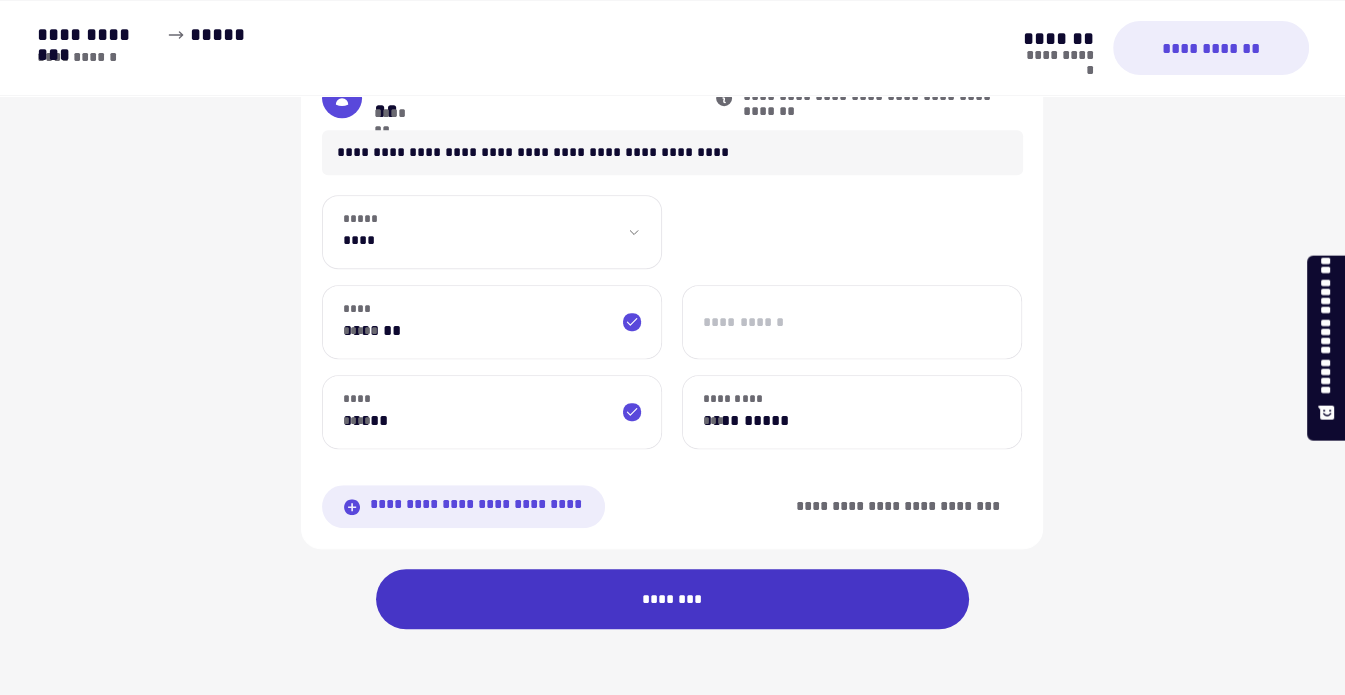 click on "********" at bounding box center [673, 599] 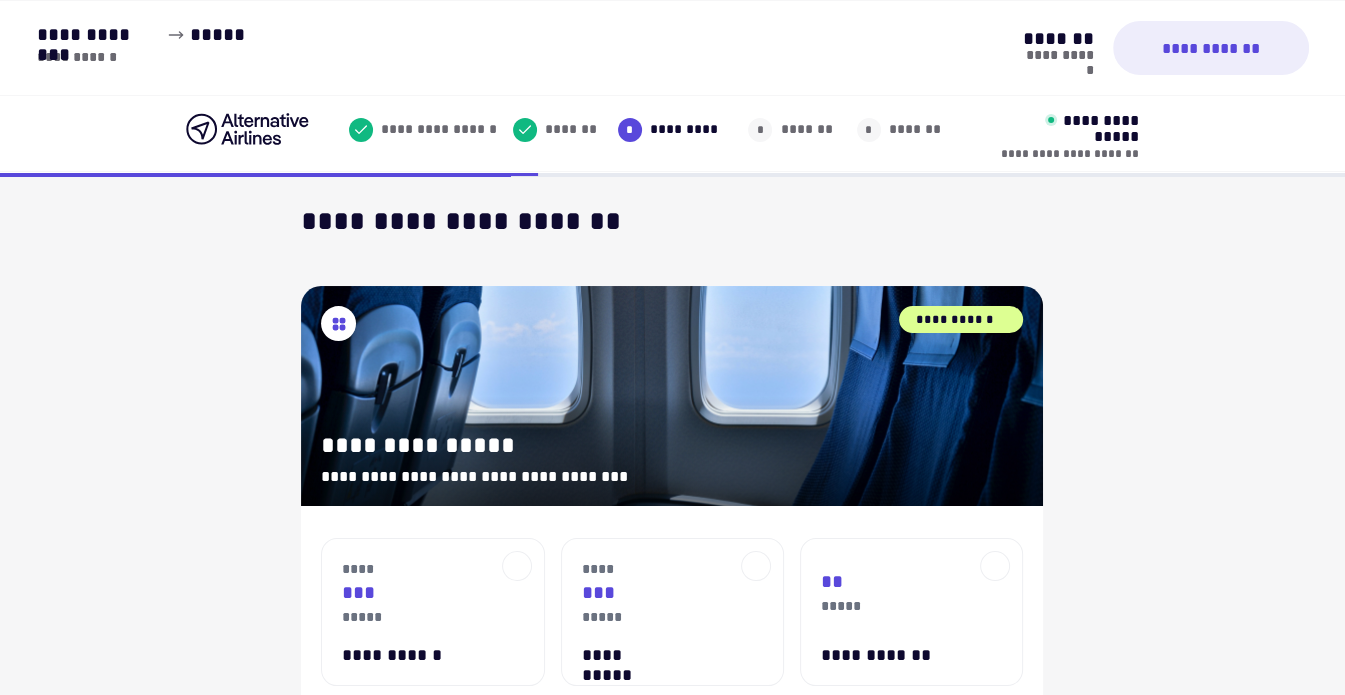 scroll, scrollTop: 0, scrollLeft: 0, axis: both 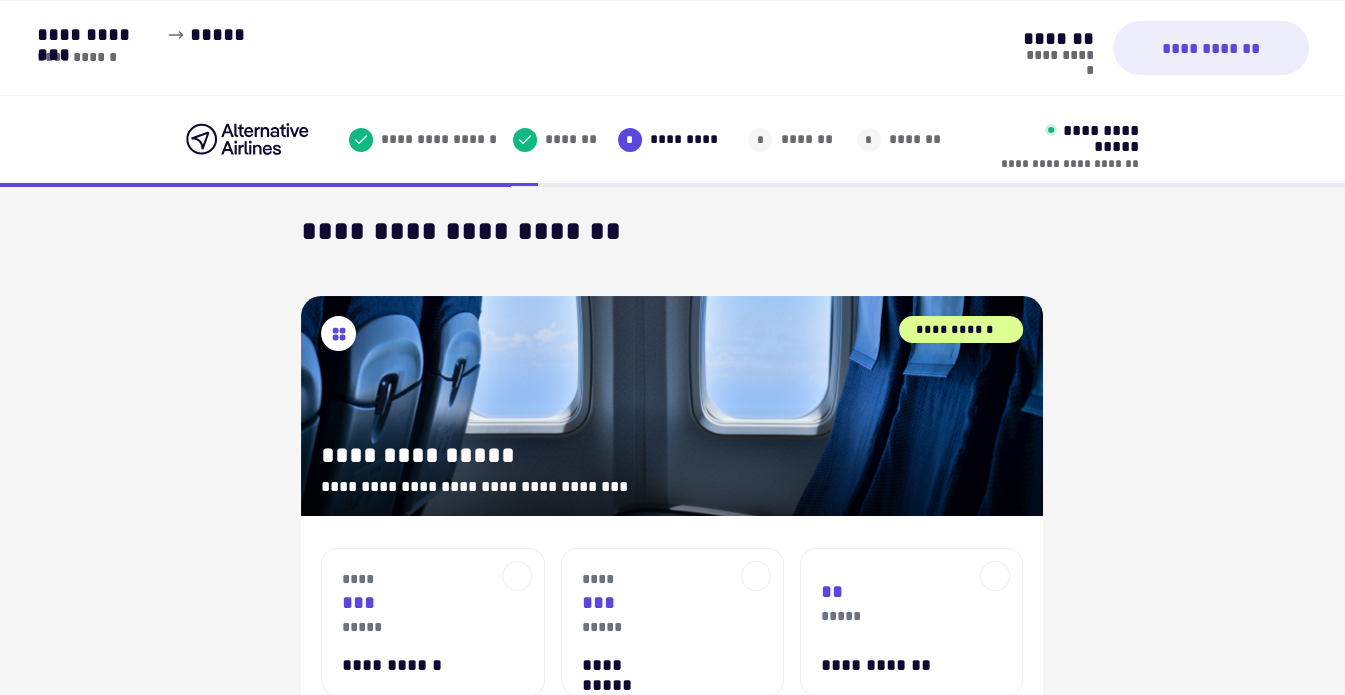 click at bounding box center [0, 695] 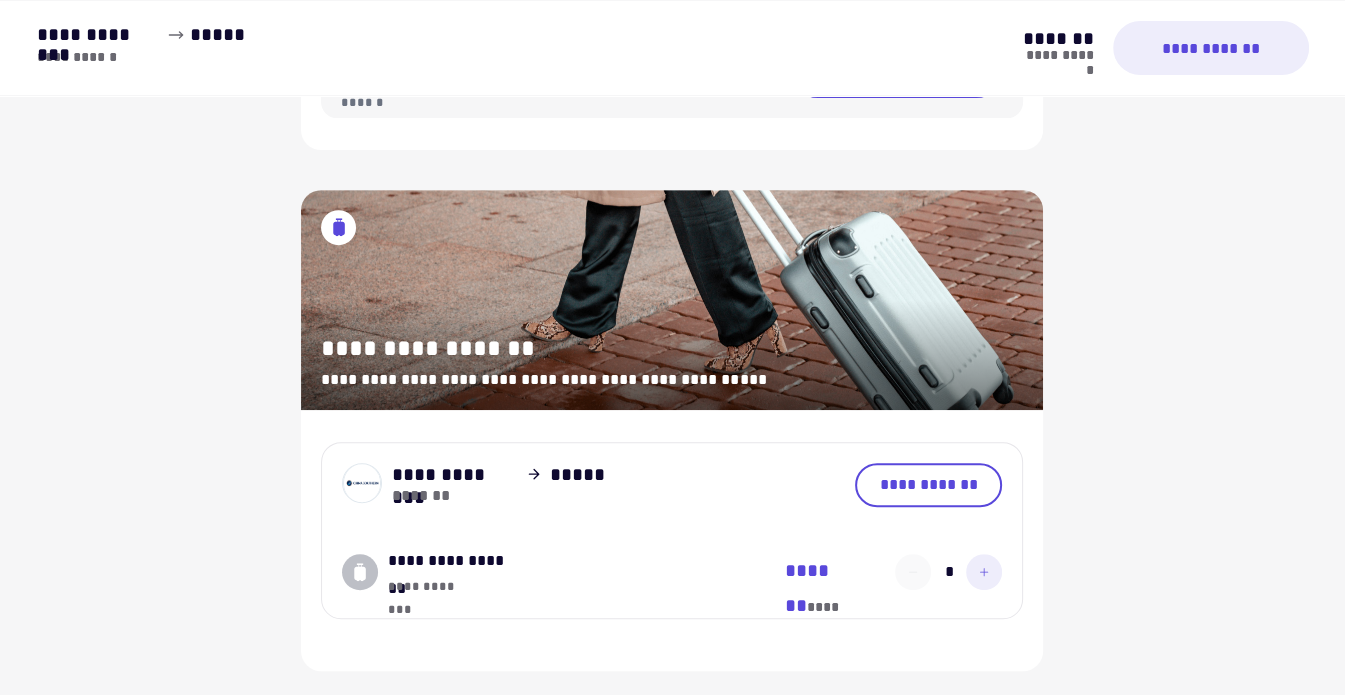 scroll, scrollTop: 700, scrollLeft: 0, axis: vertical 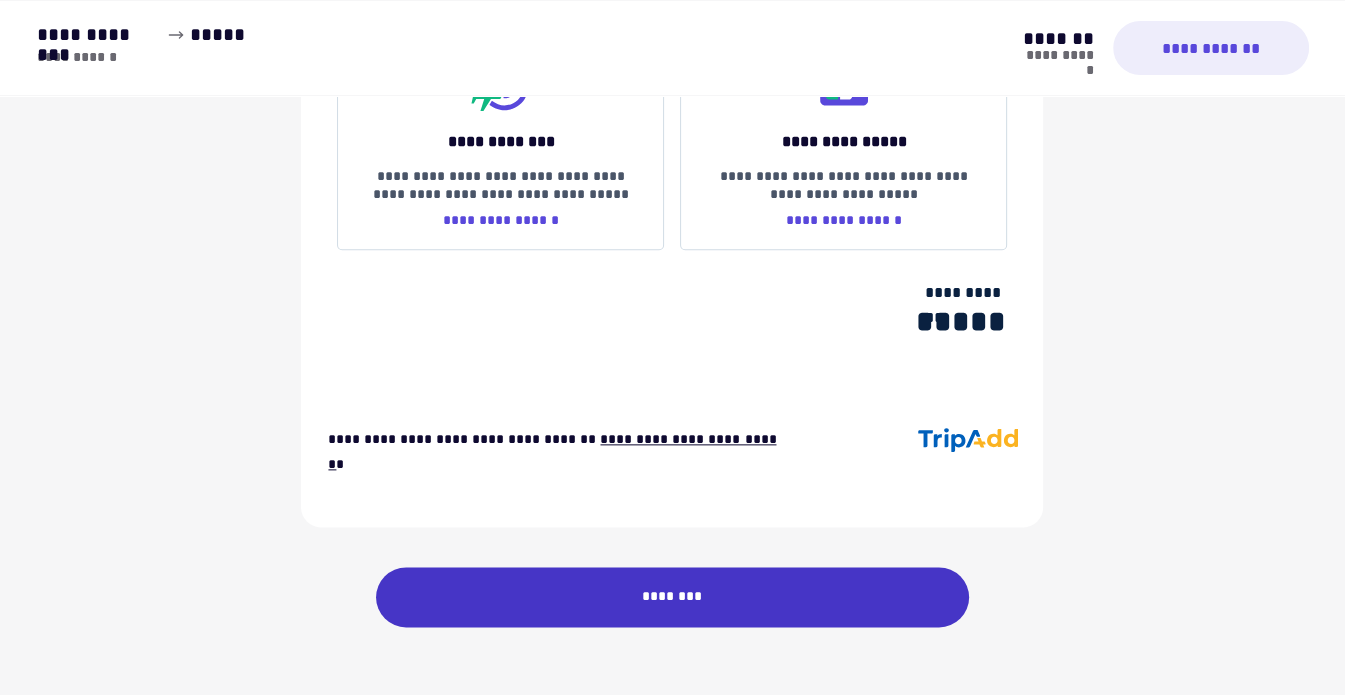 click on "********" at bounding box center [673, 597] 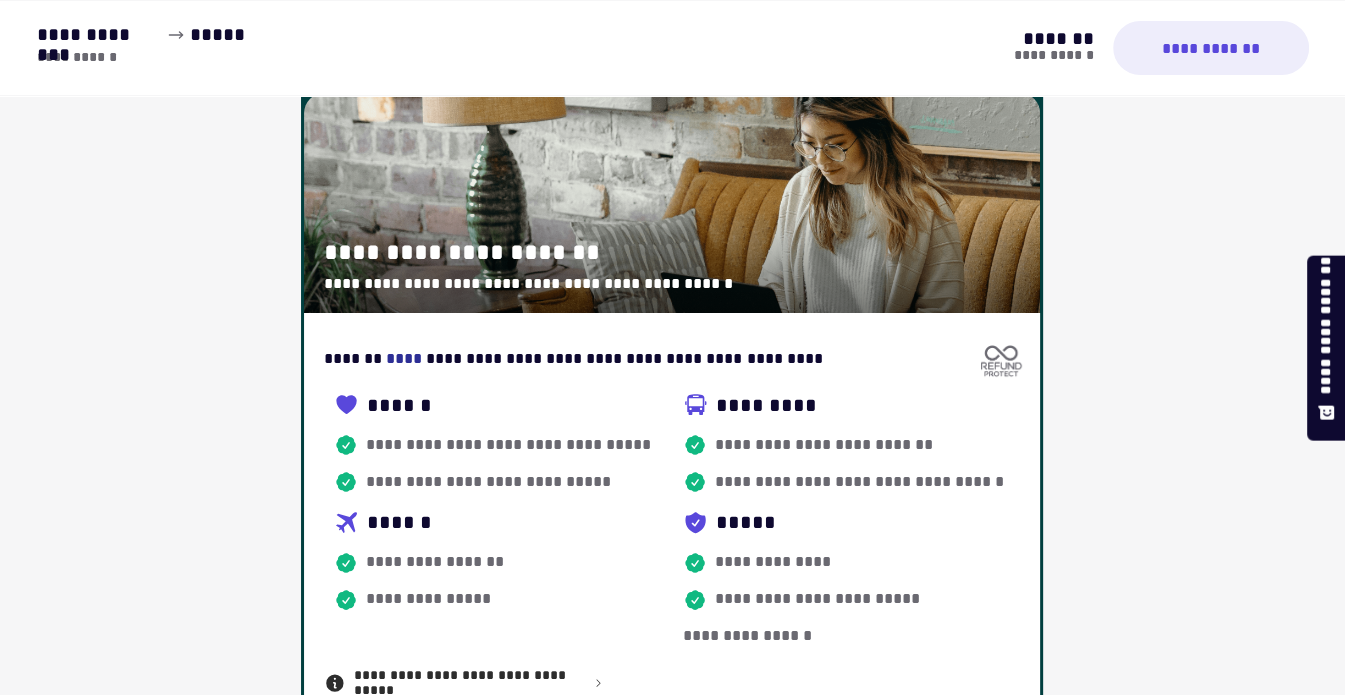 scroll, scrollTop: 0, scrollLeft: 0, axis: both 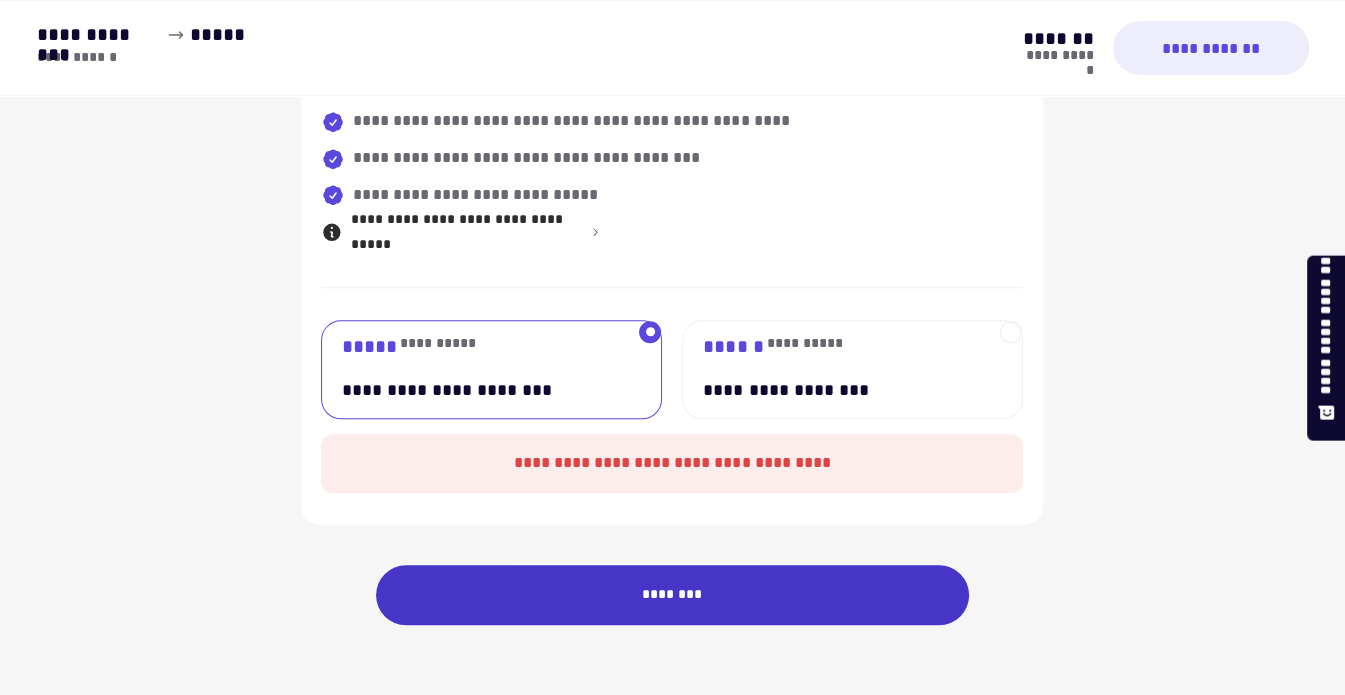 click on "********" at bounding box center (673, 595) 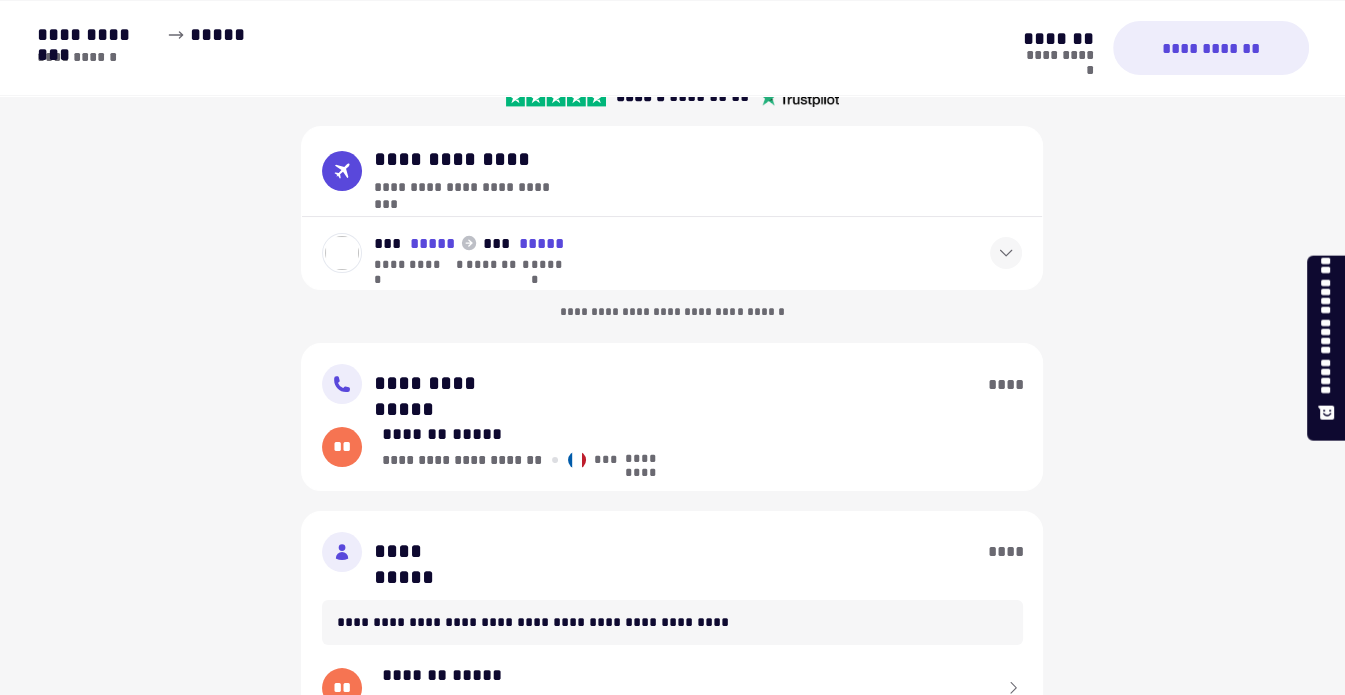 scroll, scrollTop: 0, scrollLeft: 0, axis: both 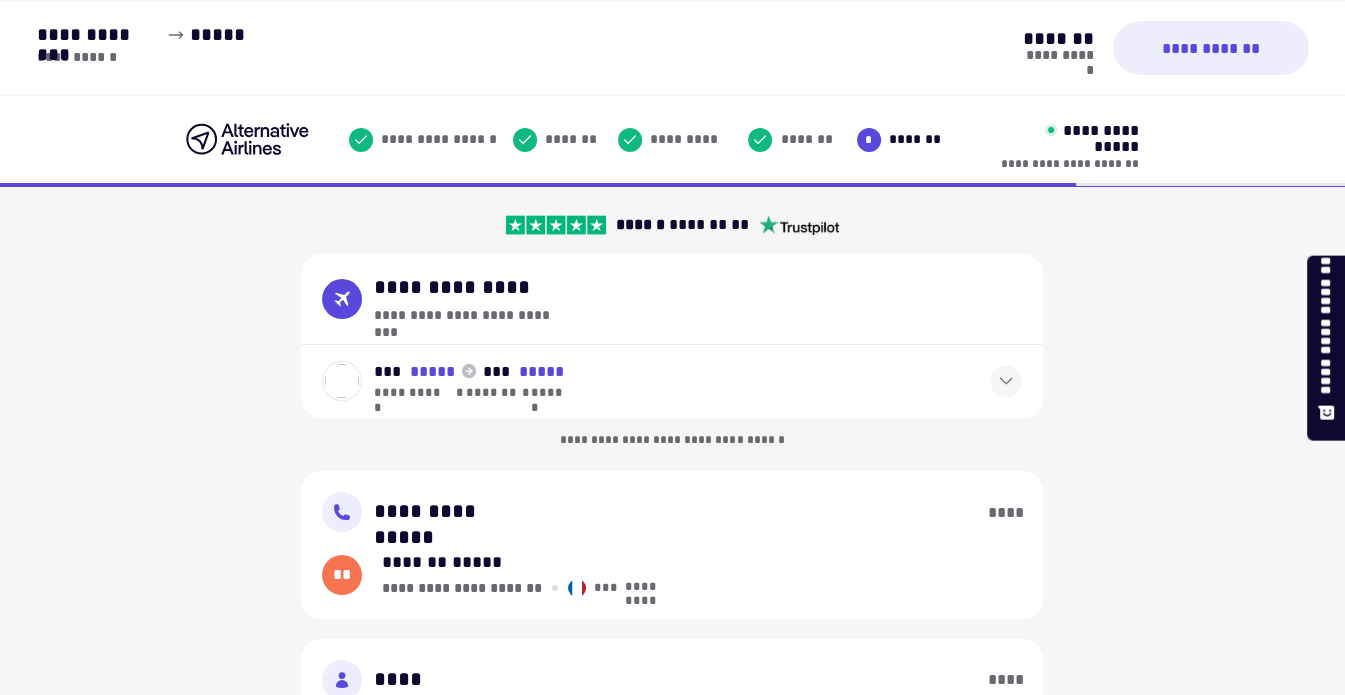 click 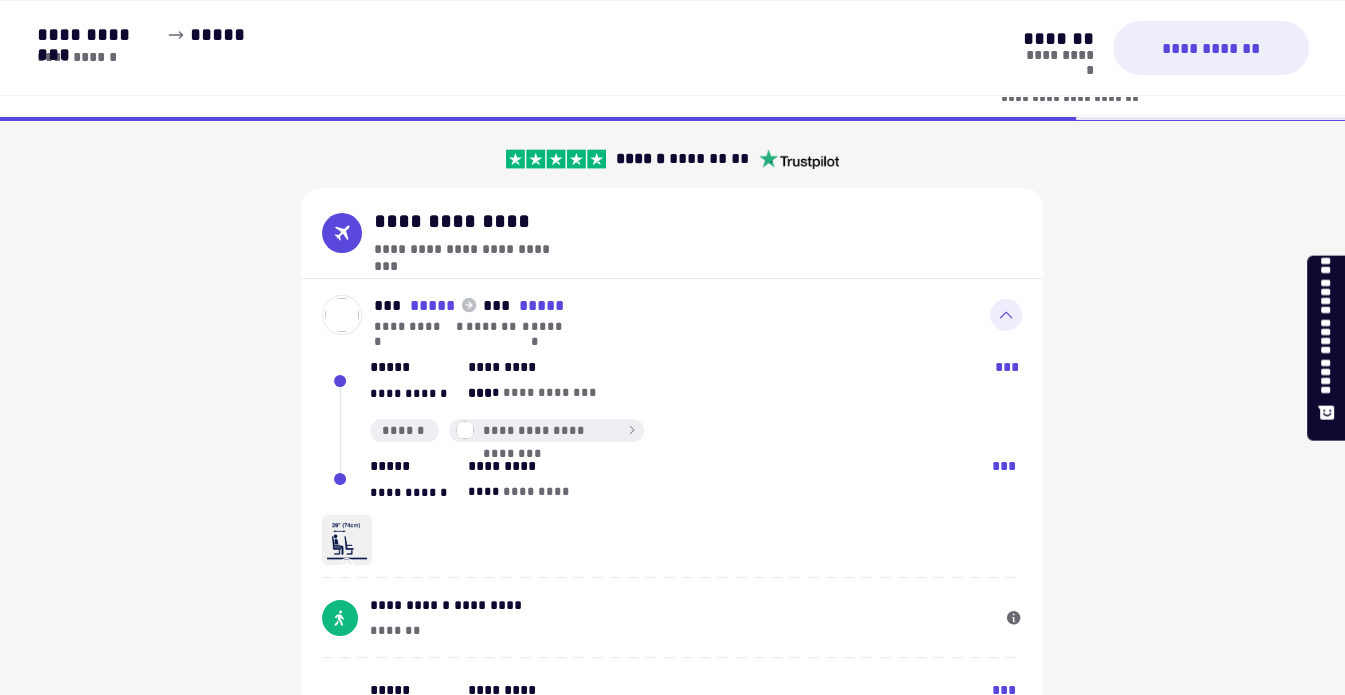 scroll, scrollTop: 100, scrollLeft: 0, axis: vertical 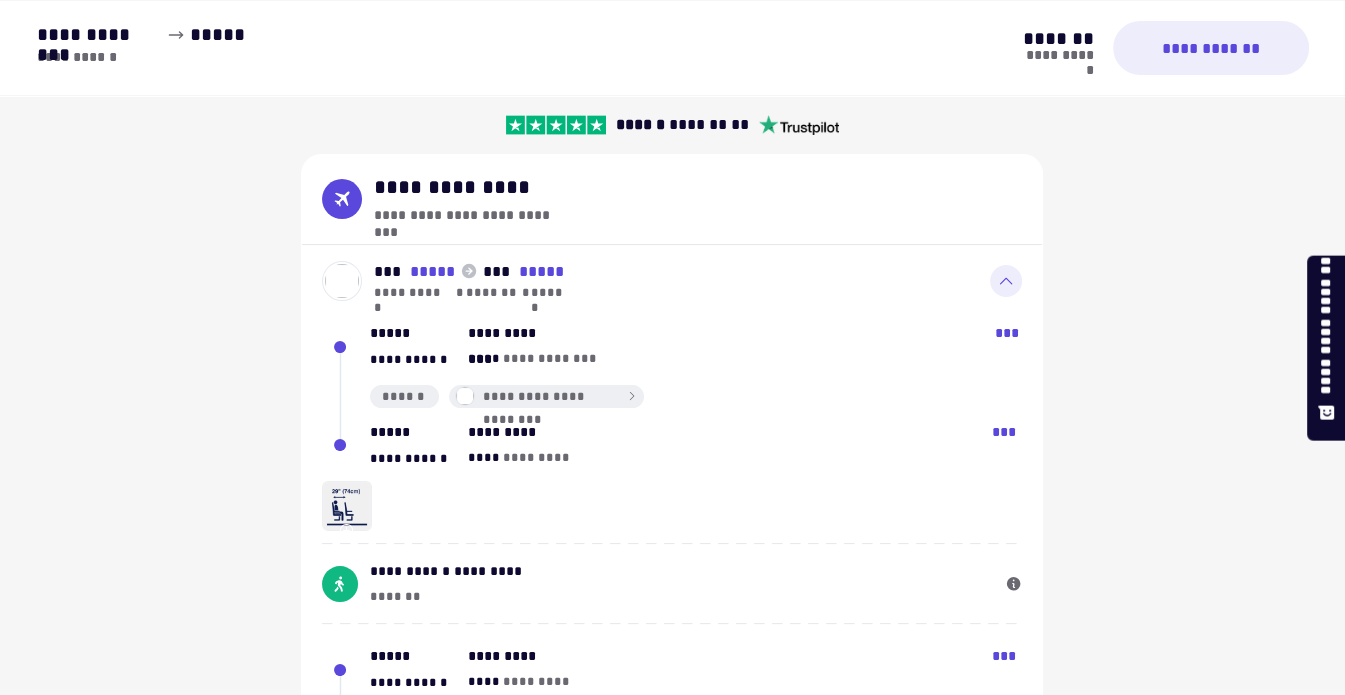 click on "[NUMBER] [STREET], [CITY], [STATE] [NUMBER]" at bounding box center (672, 1726) 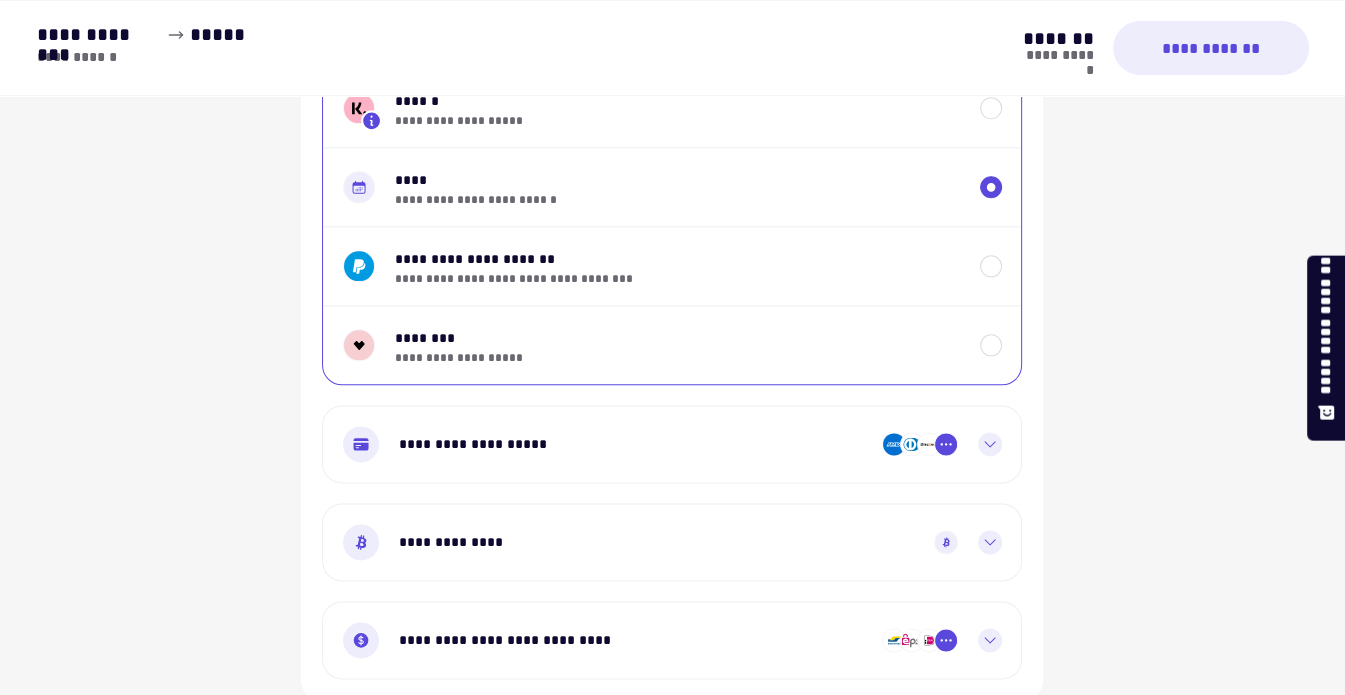 scroll, scrollTop: 2000, scrollLeft: 0, axis: vertical 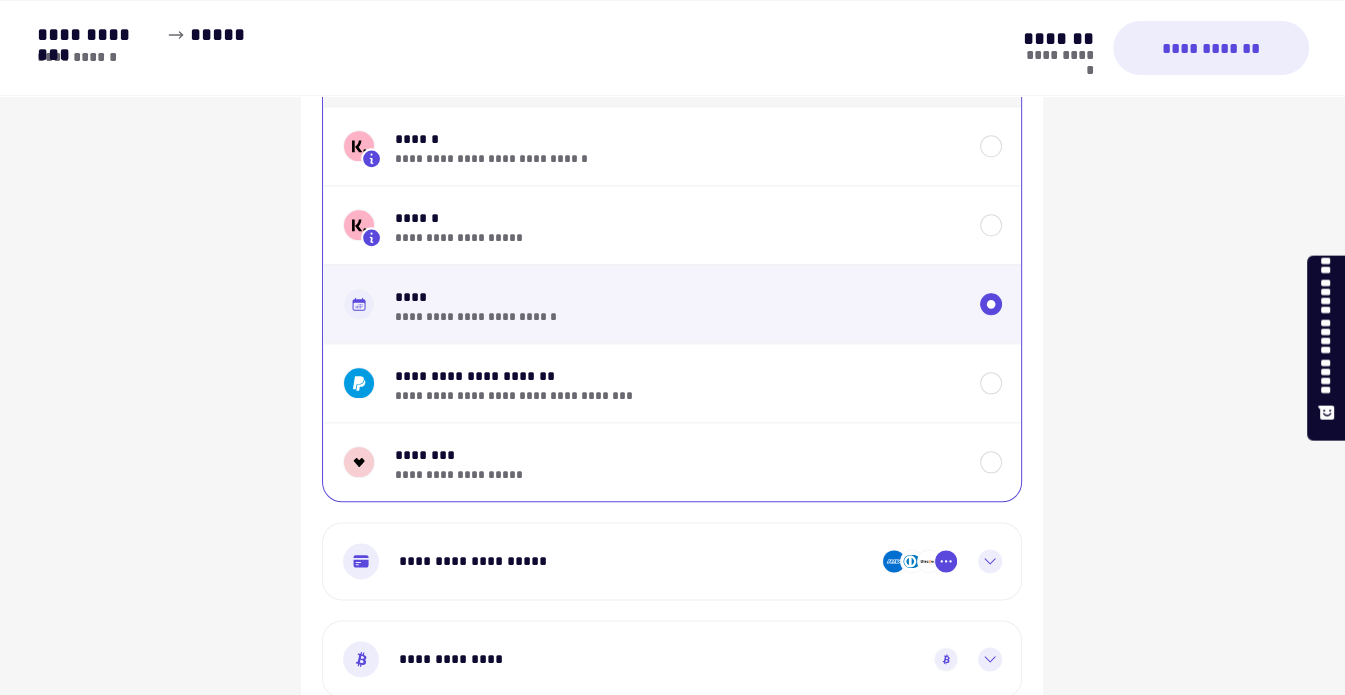 click on "**********" at bounding box center (672, 303) 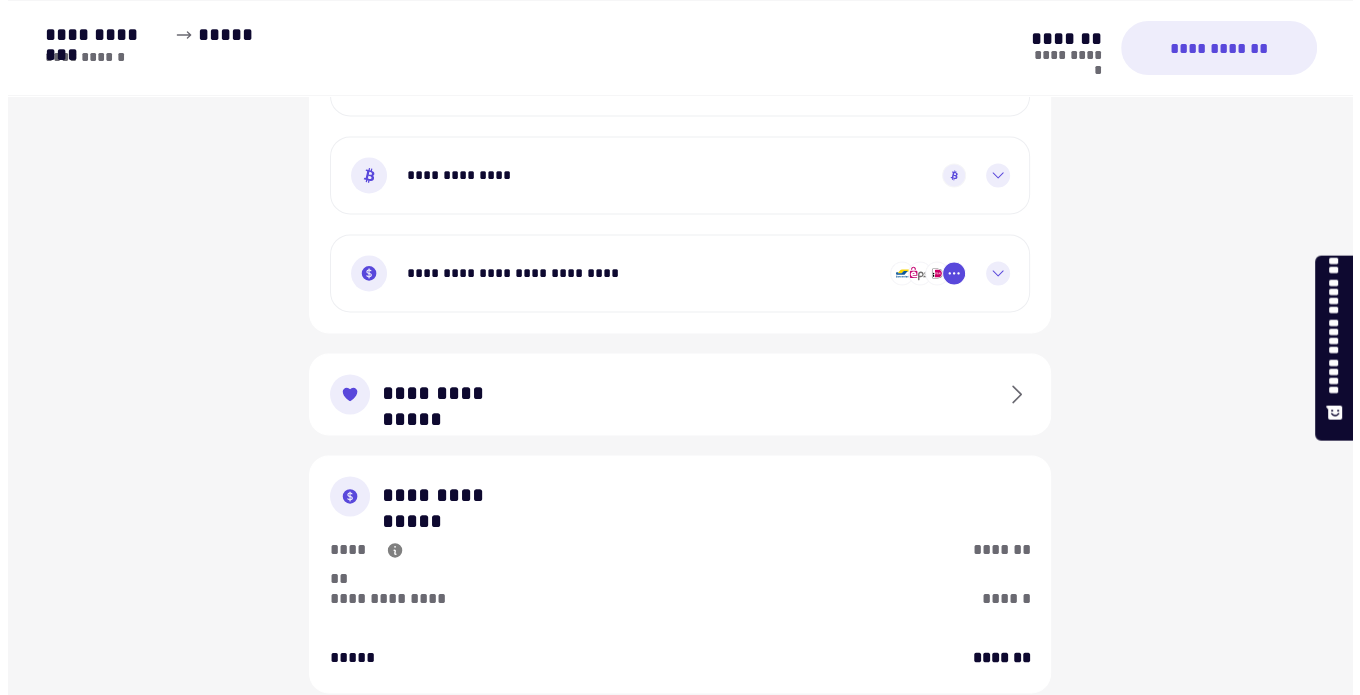 scroll, scrollTop: 2600, scrollLeft: 0, axis: vertical 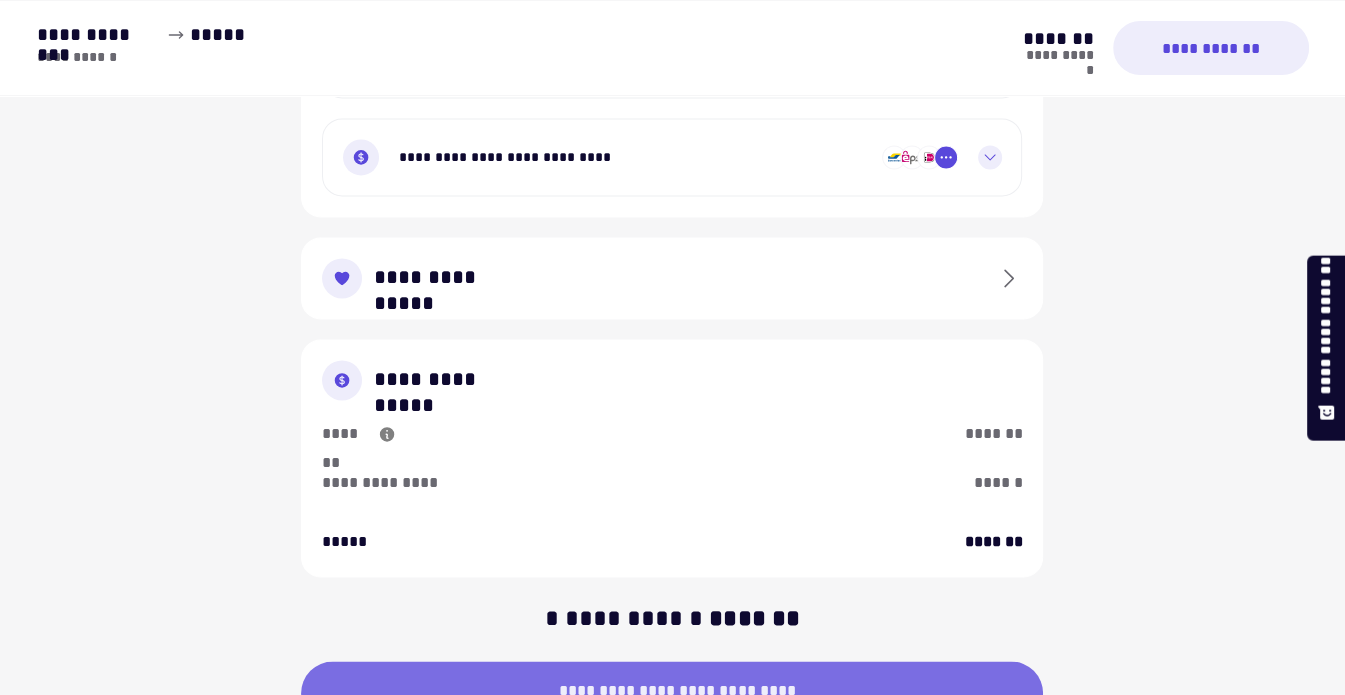 click on "**********" at bounding box center [672, 693] 